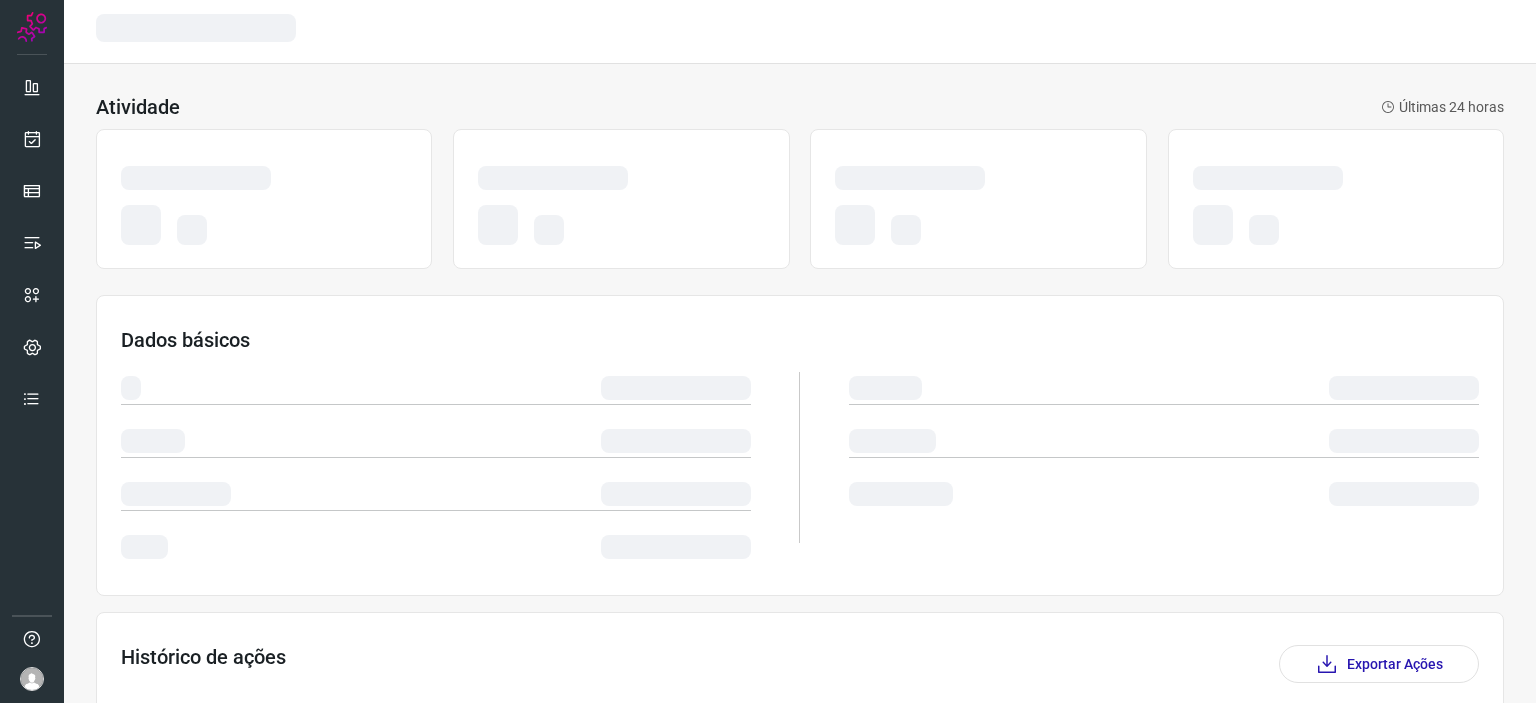 scroll, scrollTop: 0, scrollLeft: 0, axis: both 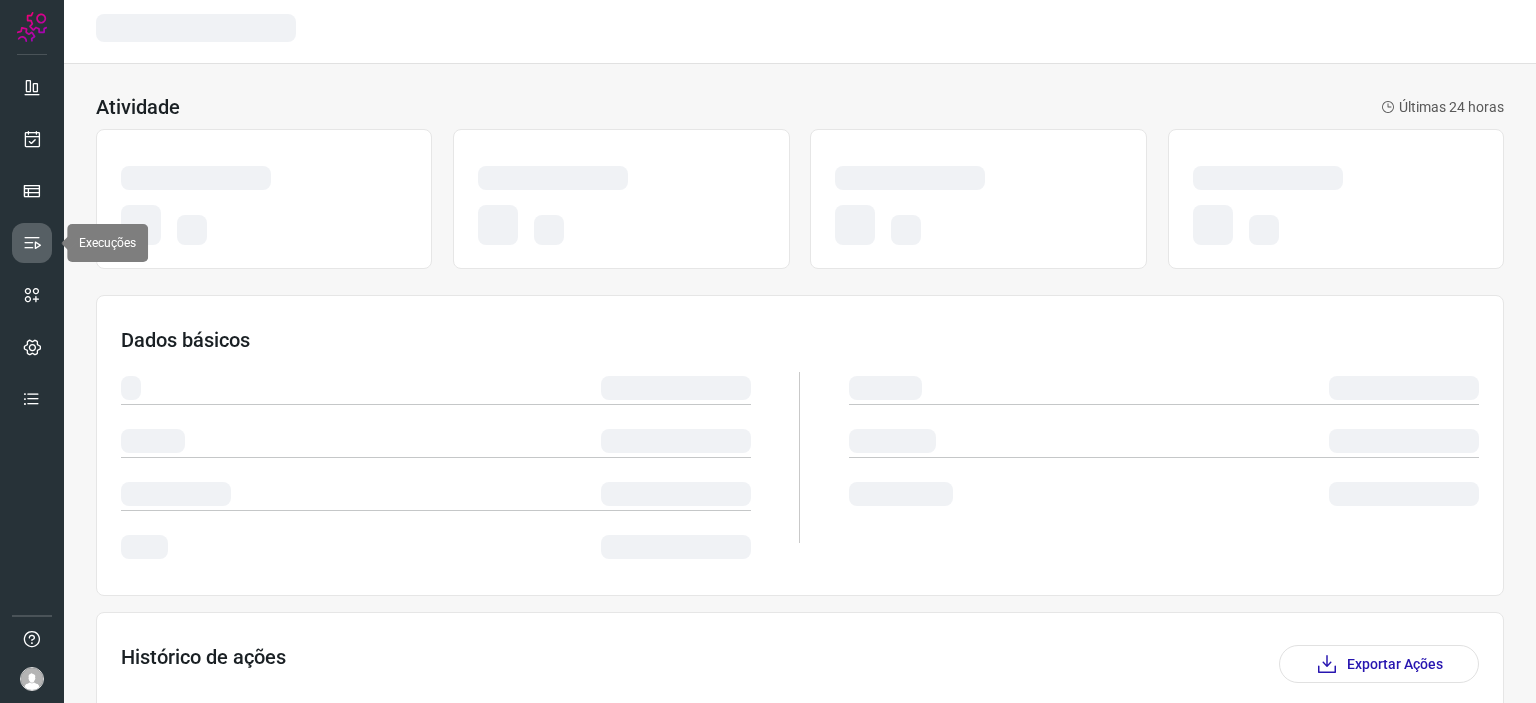 click at bounding box center [32, 243] 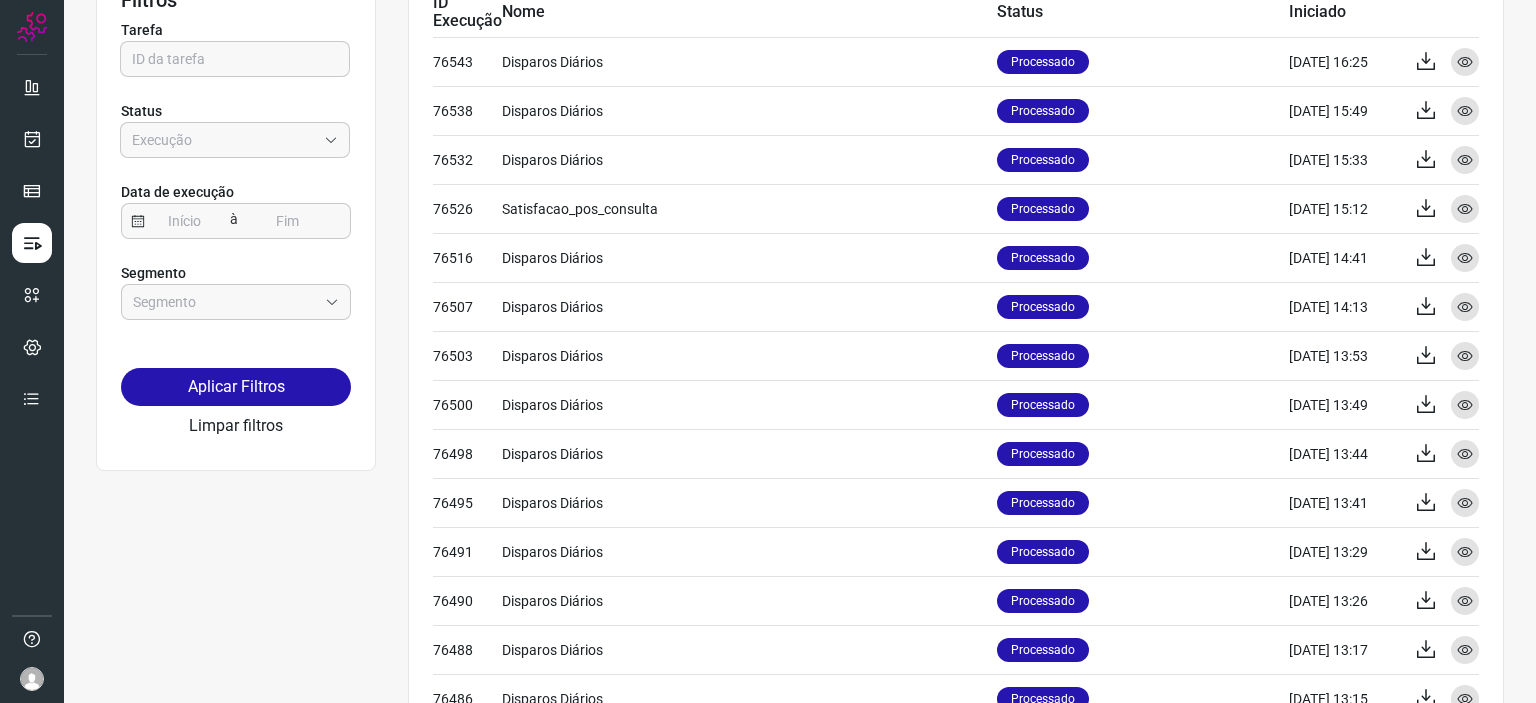 scroll, scrollTop: 0, scrollLeft: 0, axis: both 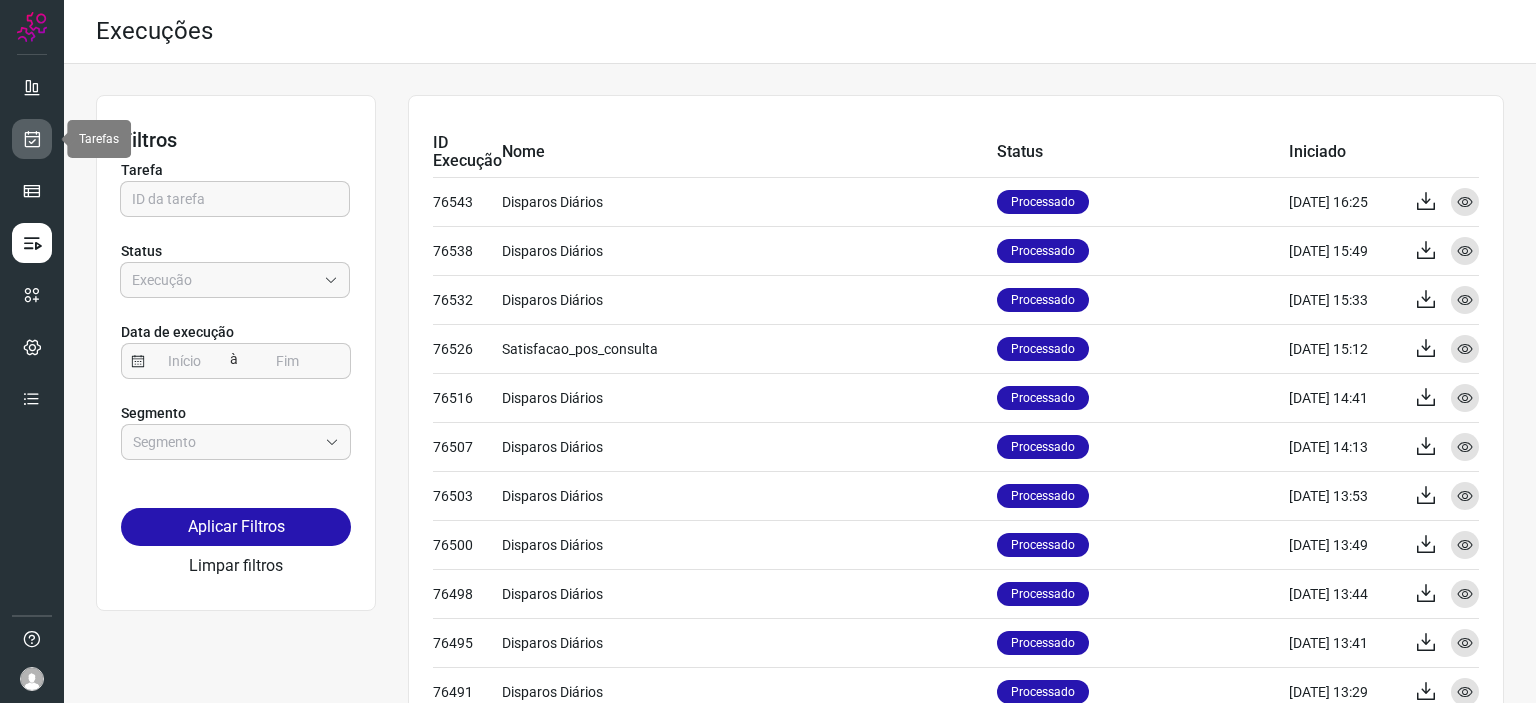 click at bounding box center (32, 139) 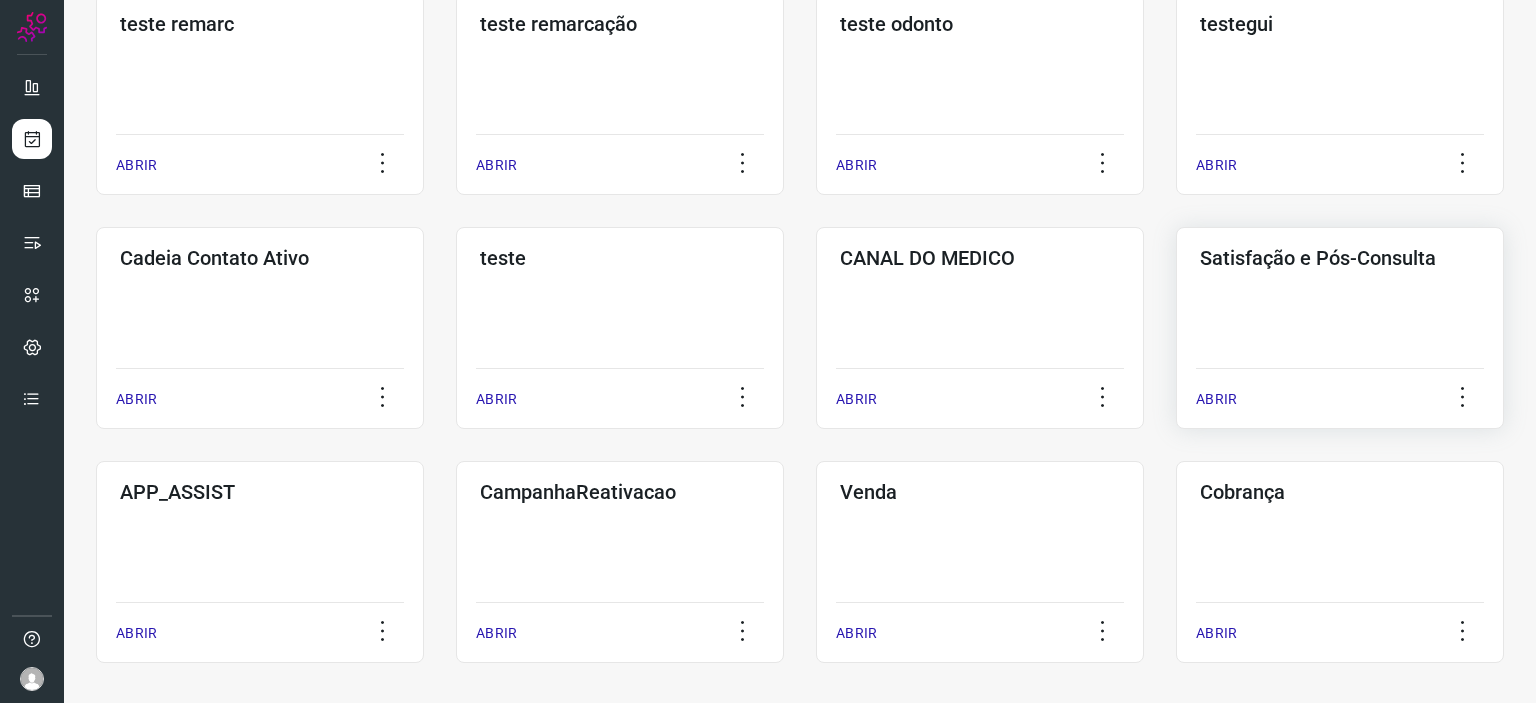 click on "Satisfação e Pós-Consulta  ABRIR" 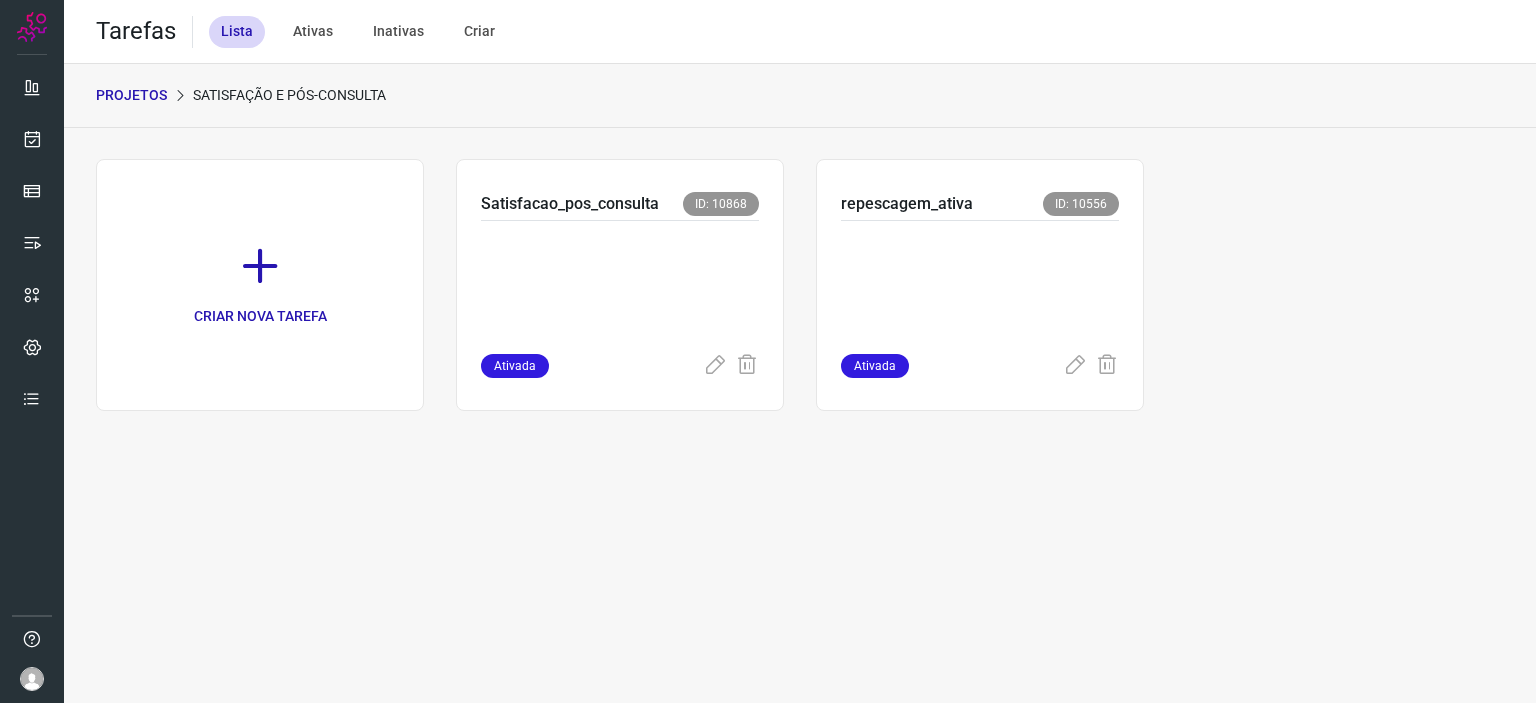 scroll, scrollTop: 0, scrollLeft: 0, axis: both 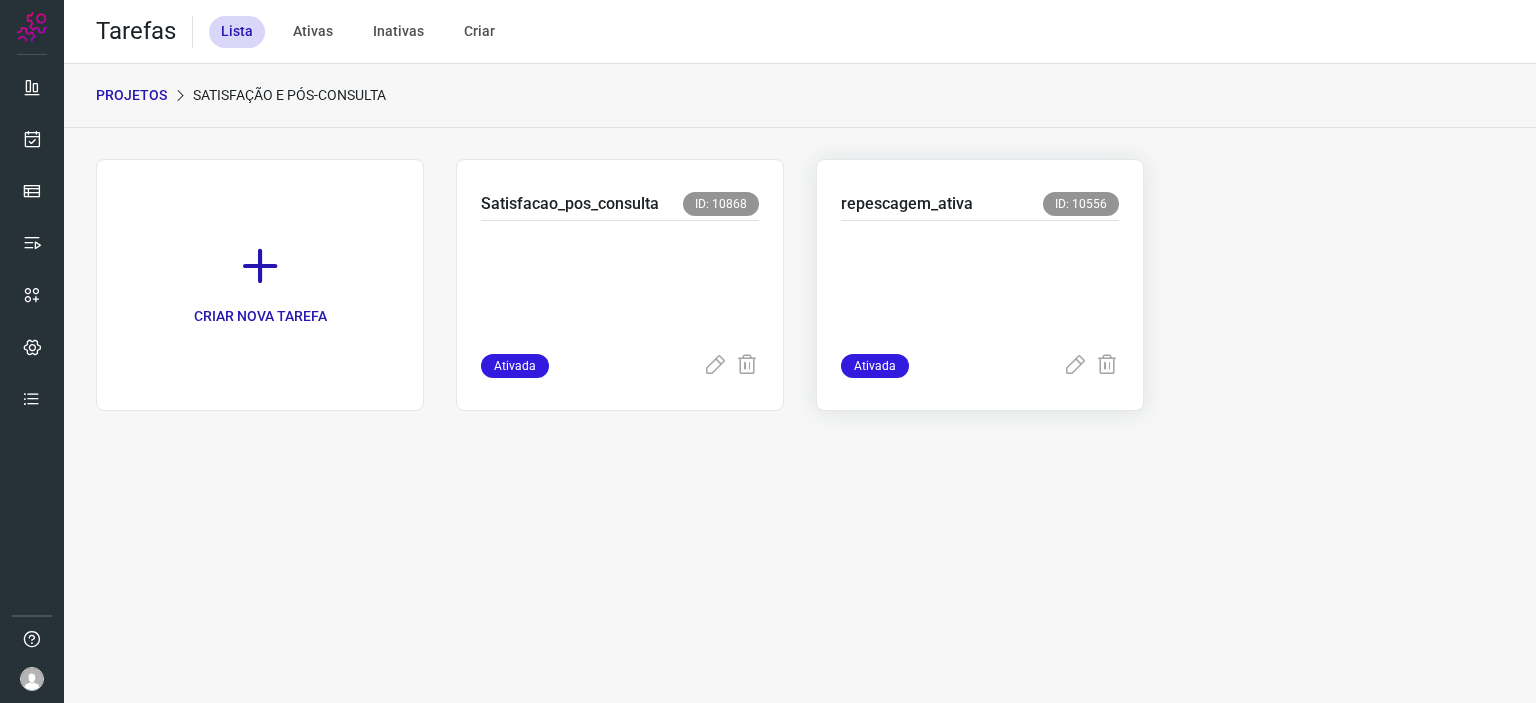 click at bounding box center [980, 283] 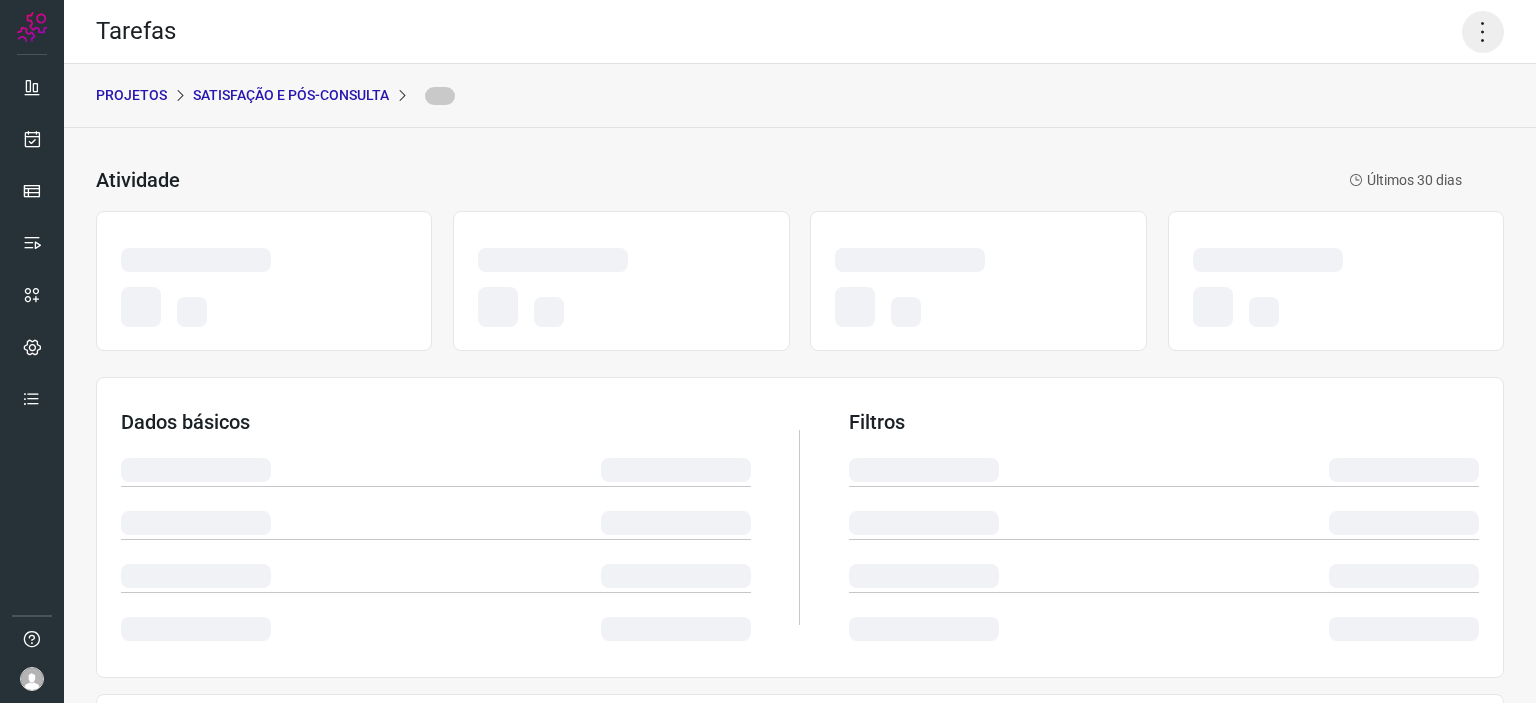 click 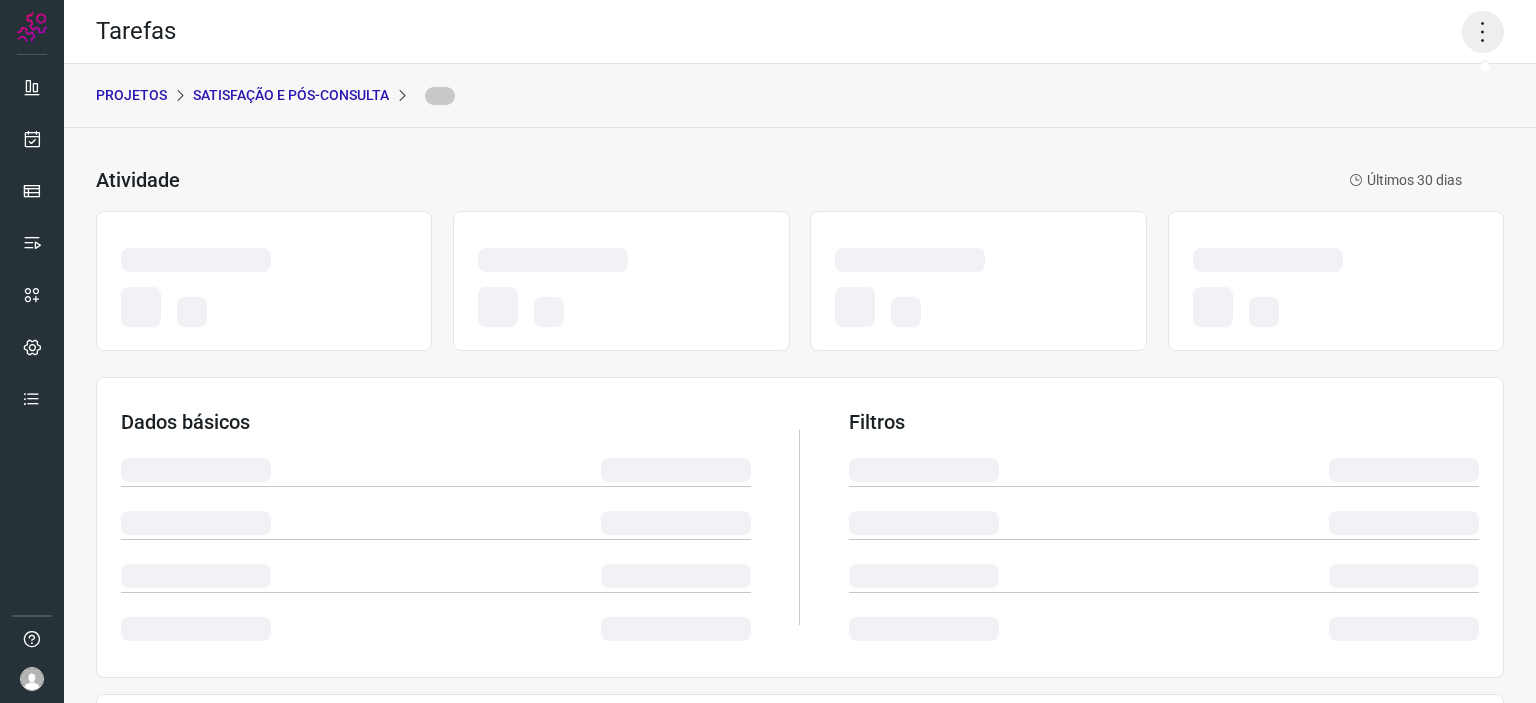 click 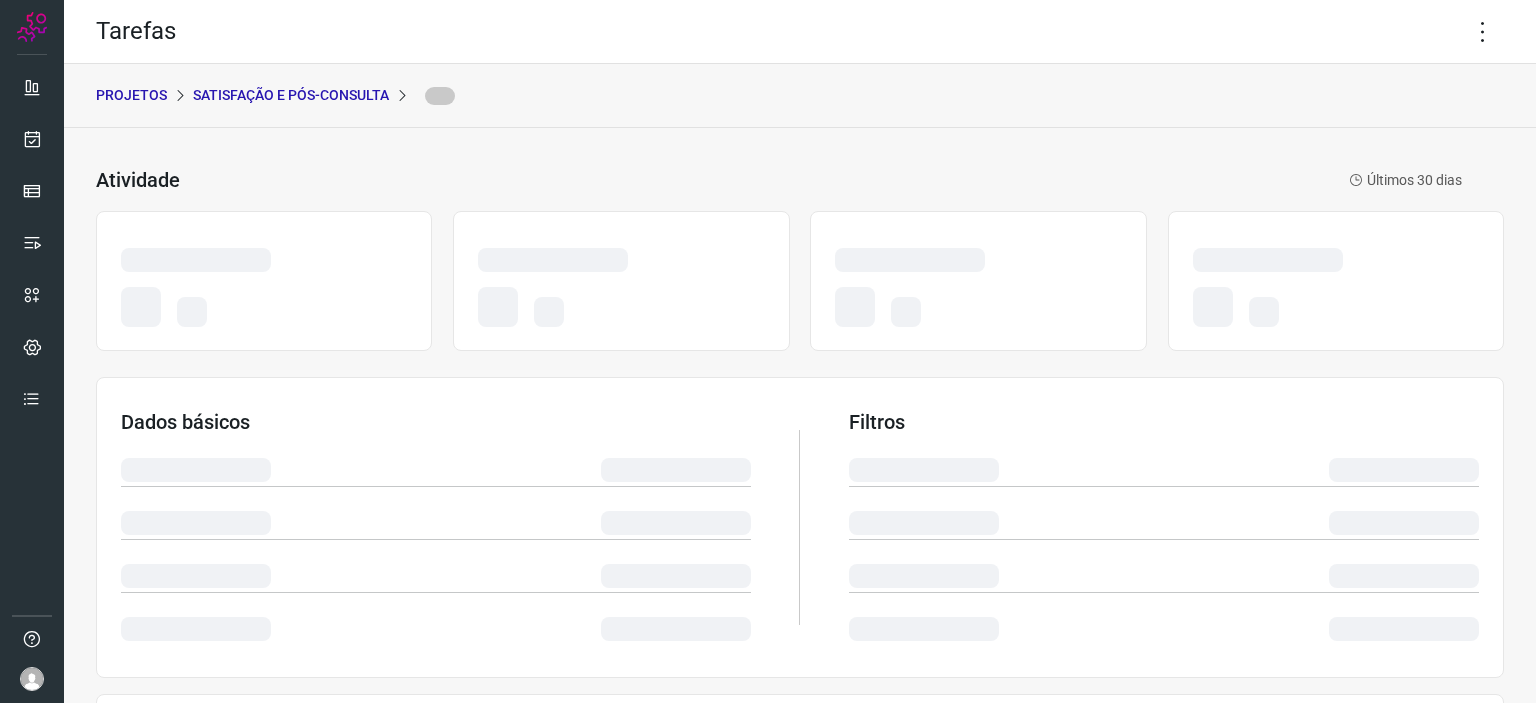 click on "PROJETOS" at bounding box center [131, 95] 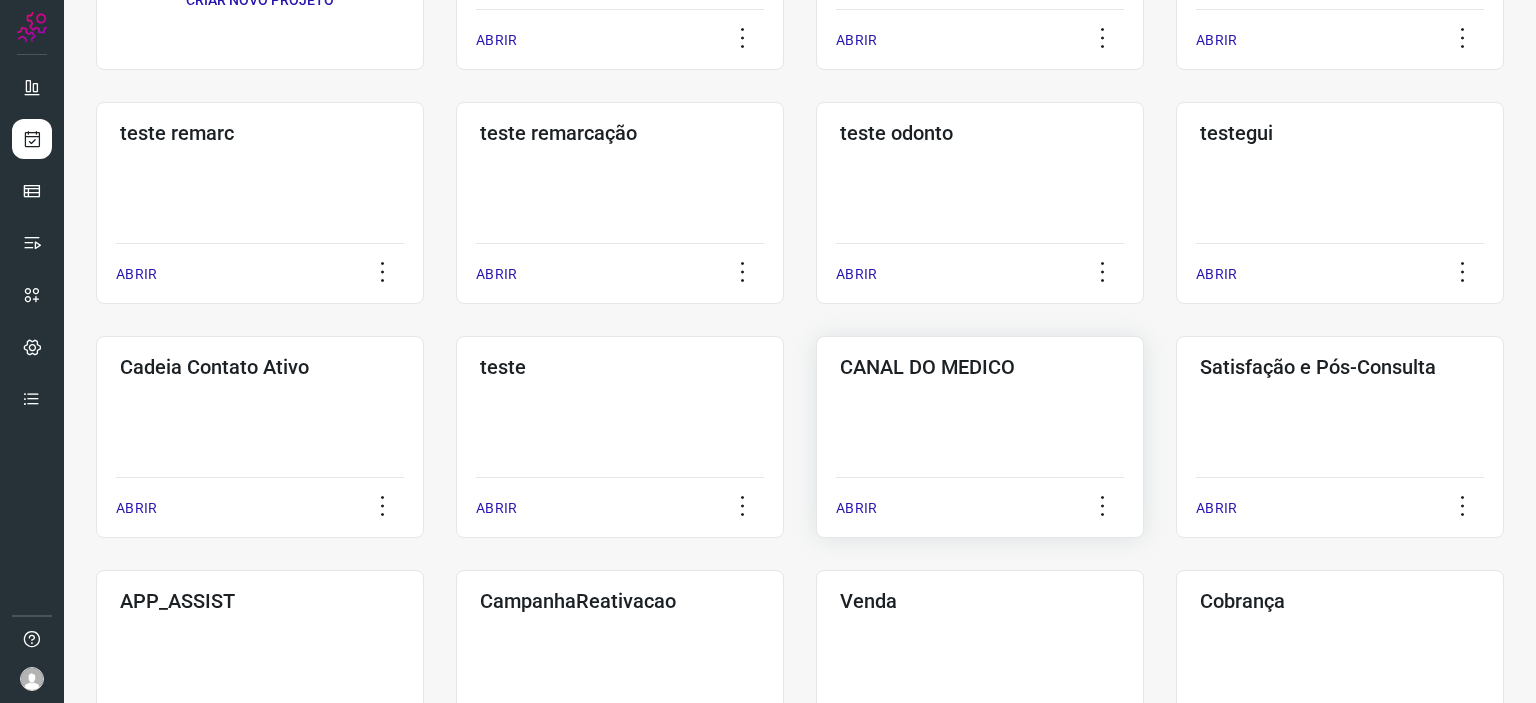 scroll, scrollTop: 100, scrollLeft: 0, axis: vertical 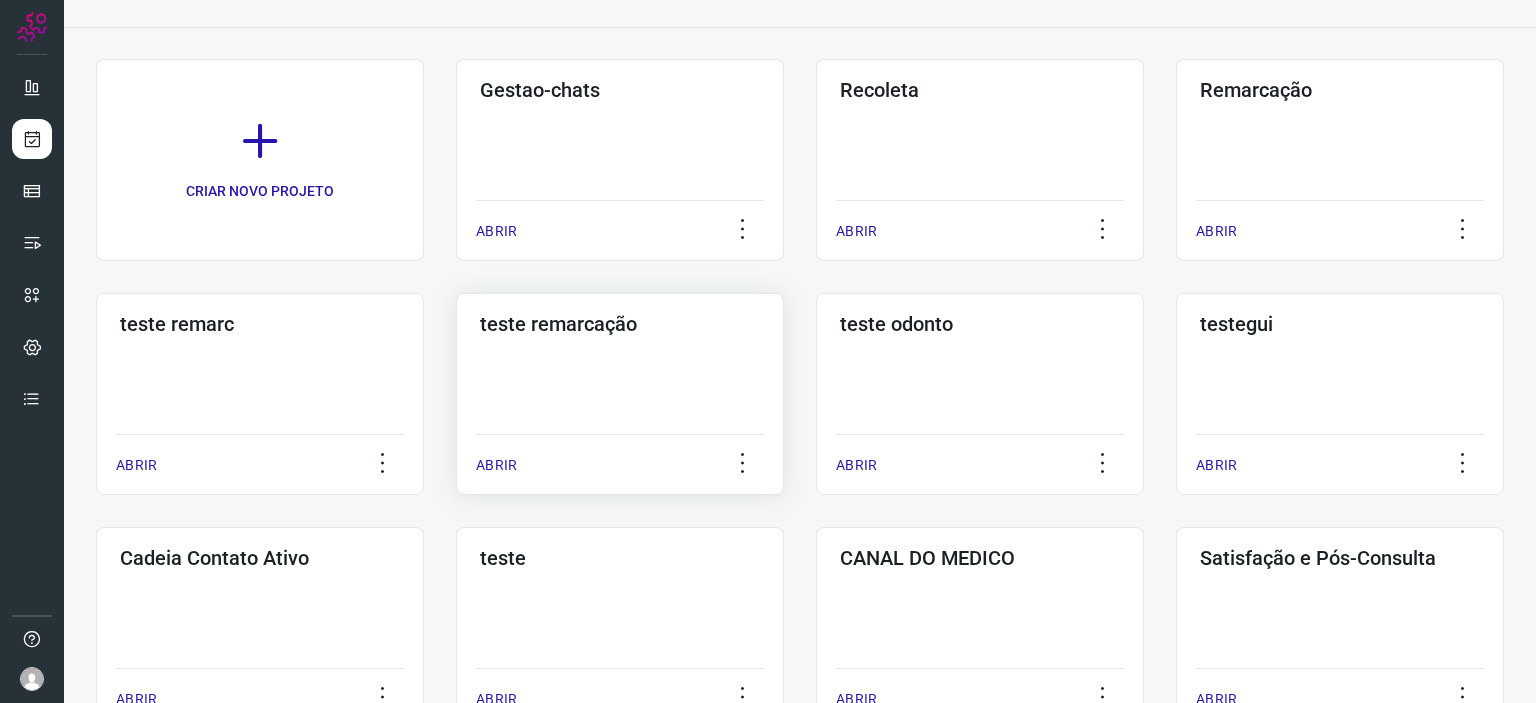click on "teste remarcação  ABRIR" 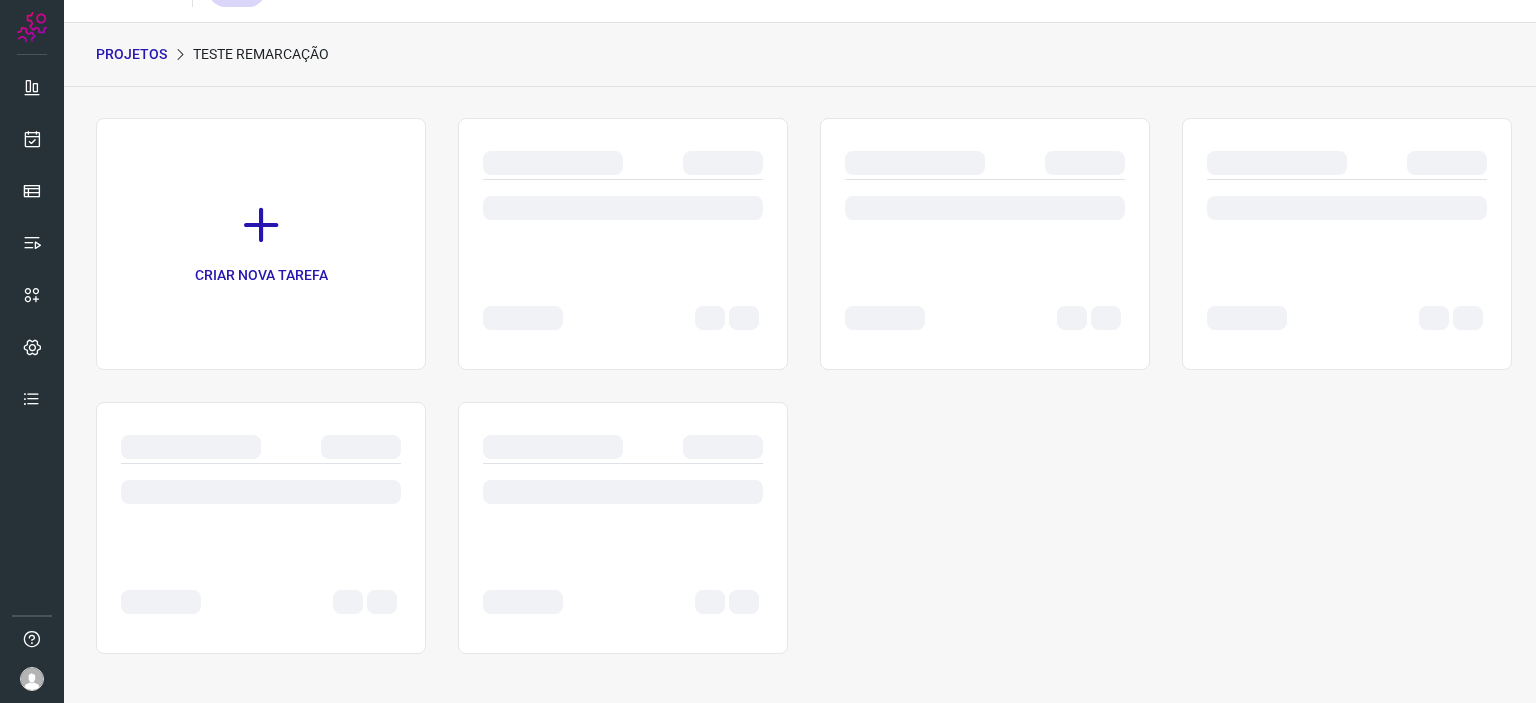 scroll, scrollTop: 0, scrollLeft: 0, axis: both 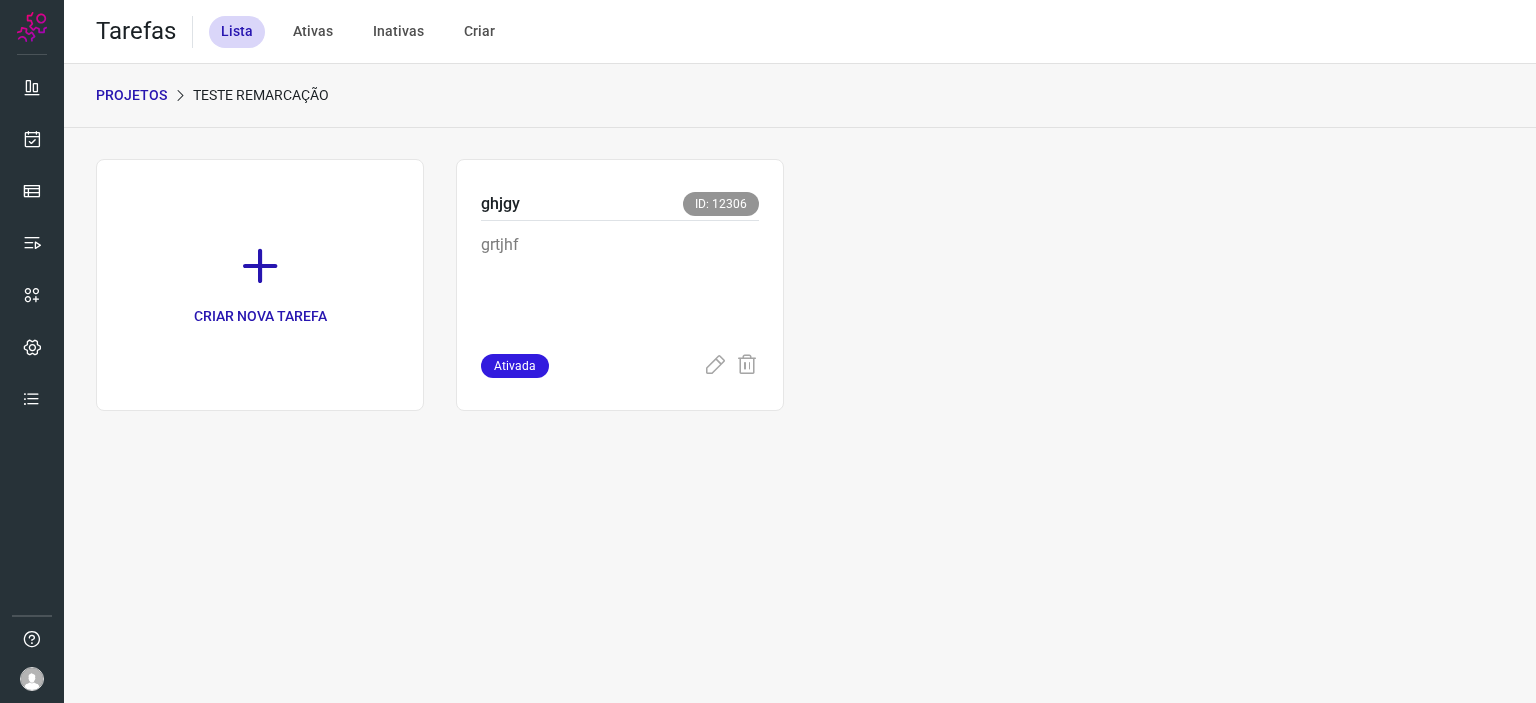 click on "PROJETOS" at bounding box center [131, 95] 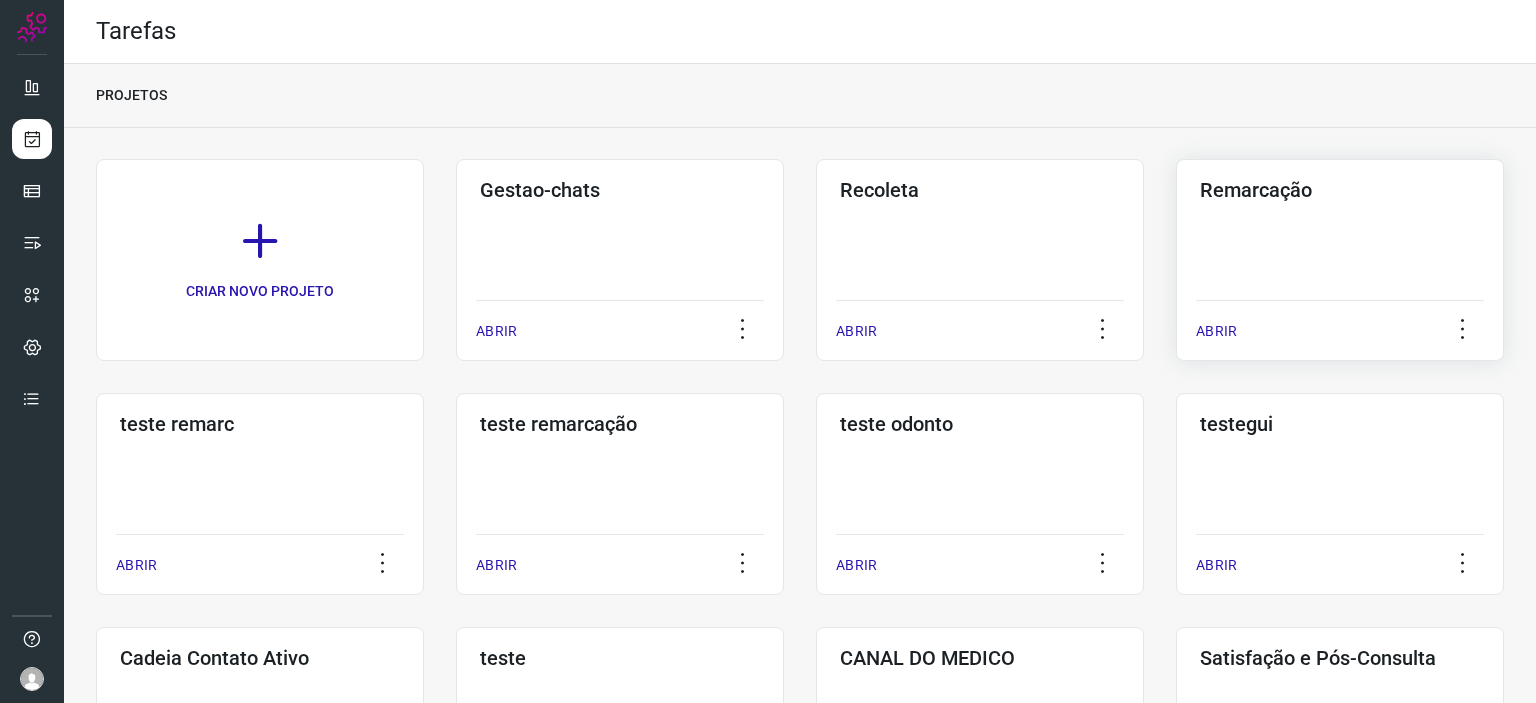 click on "Remarcação  ABRIR" 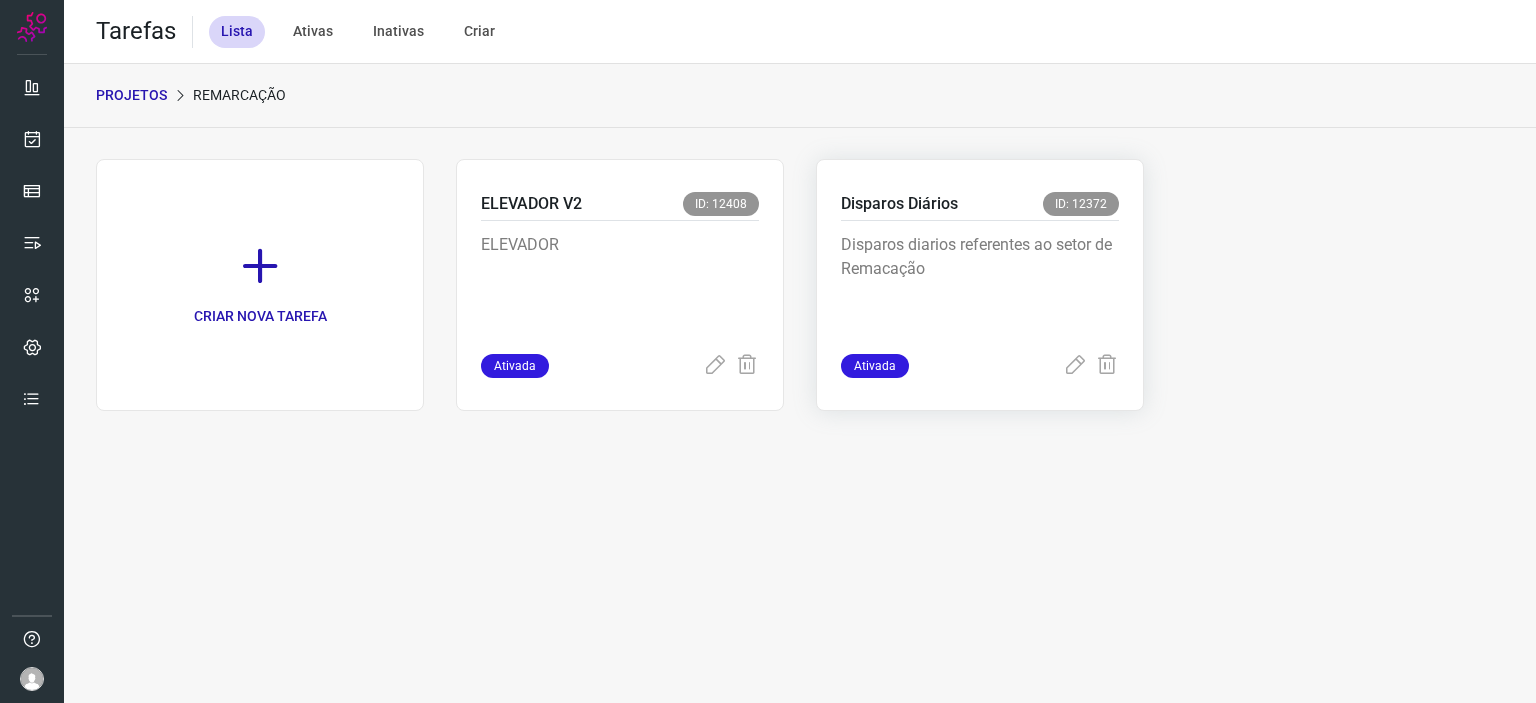 click on "Disparos diarios referentes ao setor de Remacação" at bounding box center [980, 283] 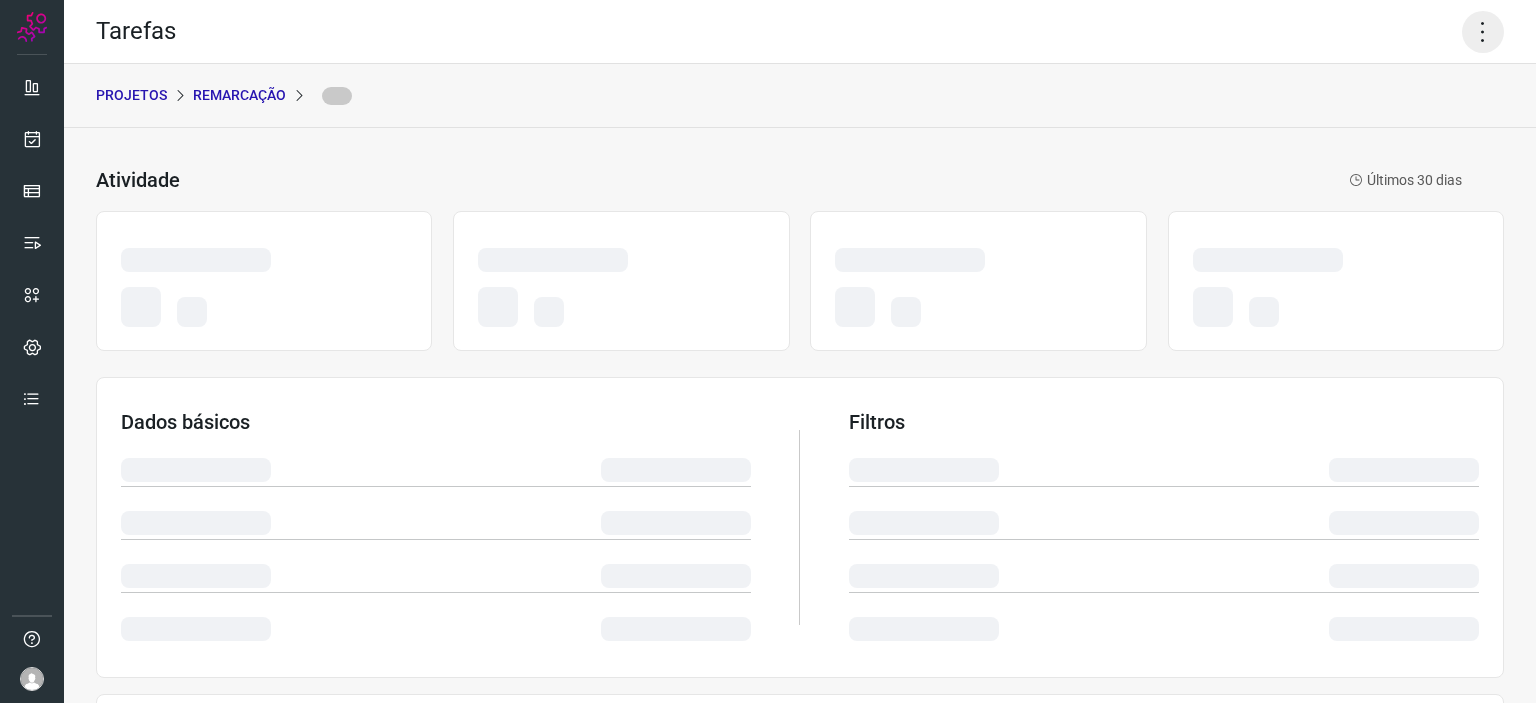 click 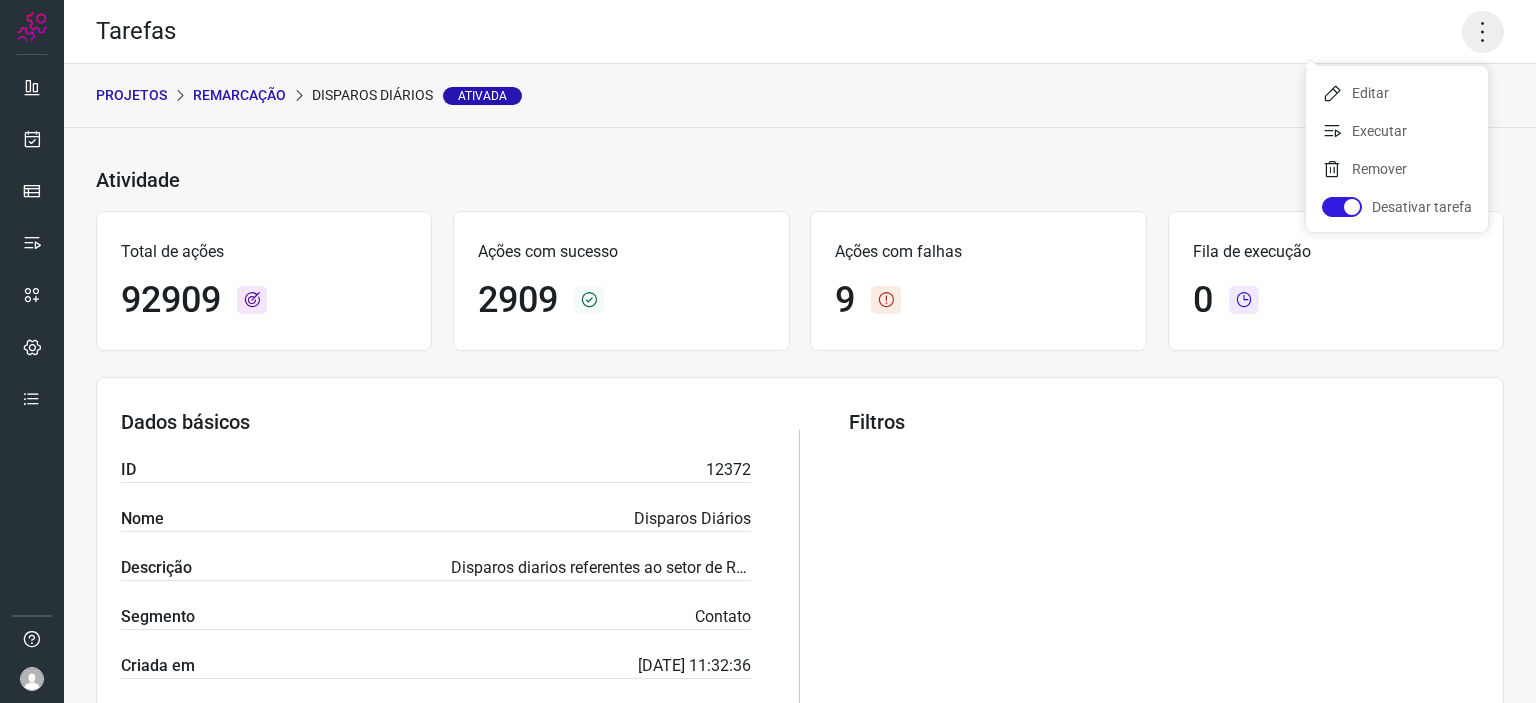 click 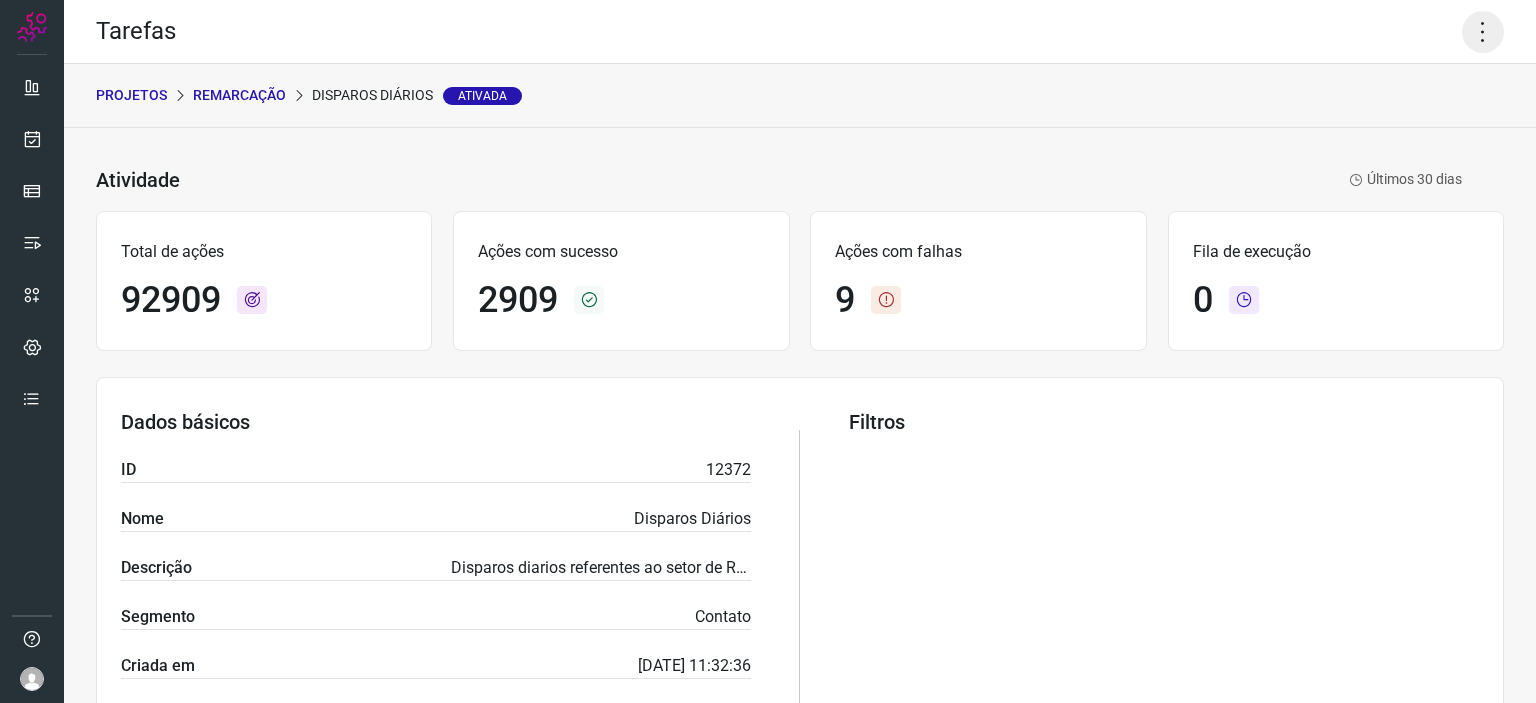 click 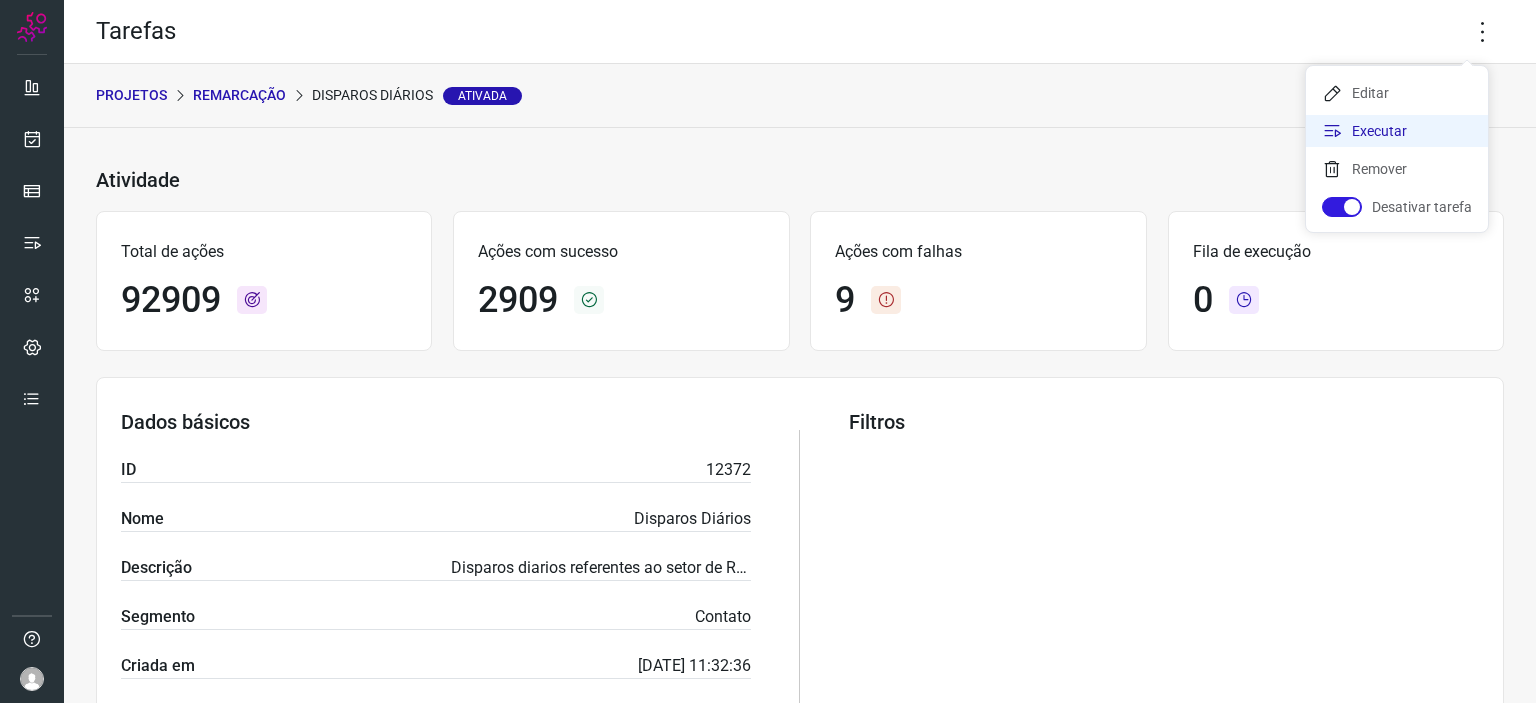 click on "Executar" 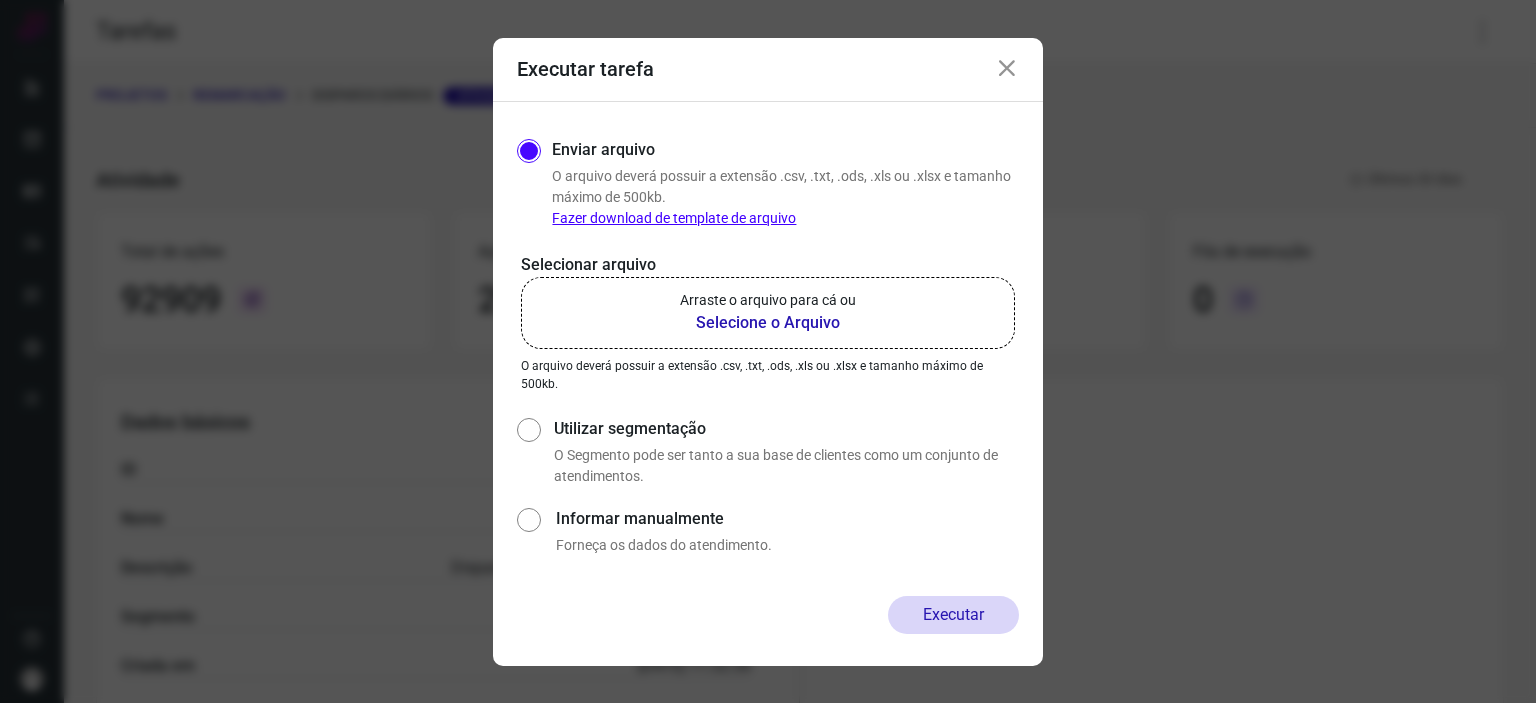 click on "Selecione o Arquivo" at bounding box center [768, 323] 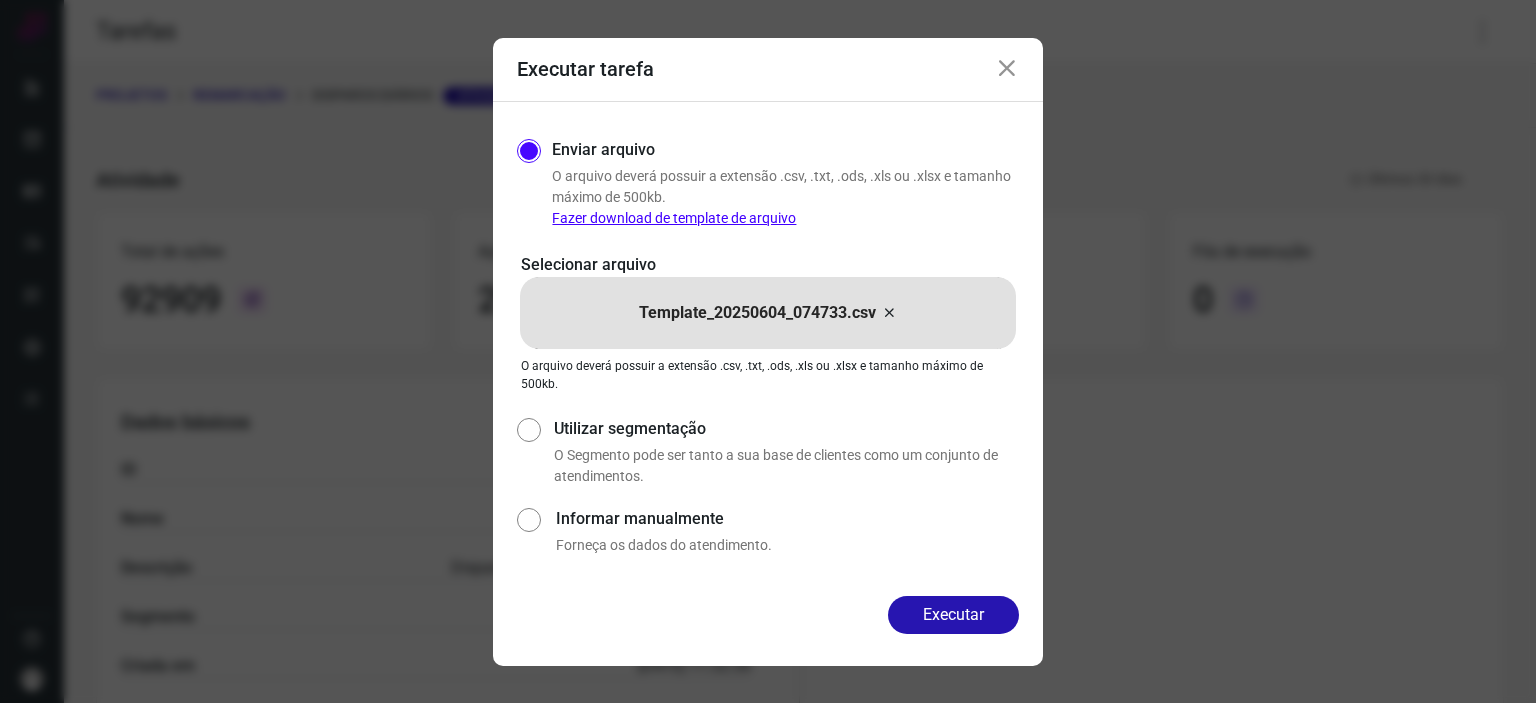 click at bounding box center (889, 313) 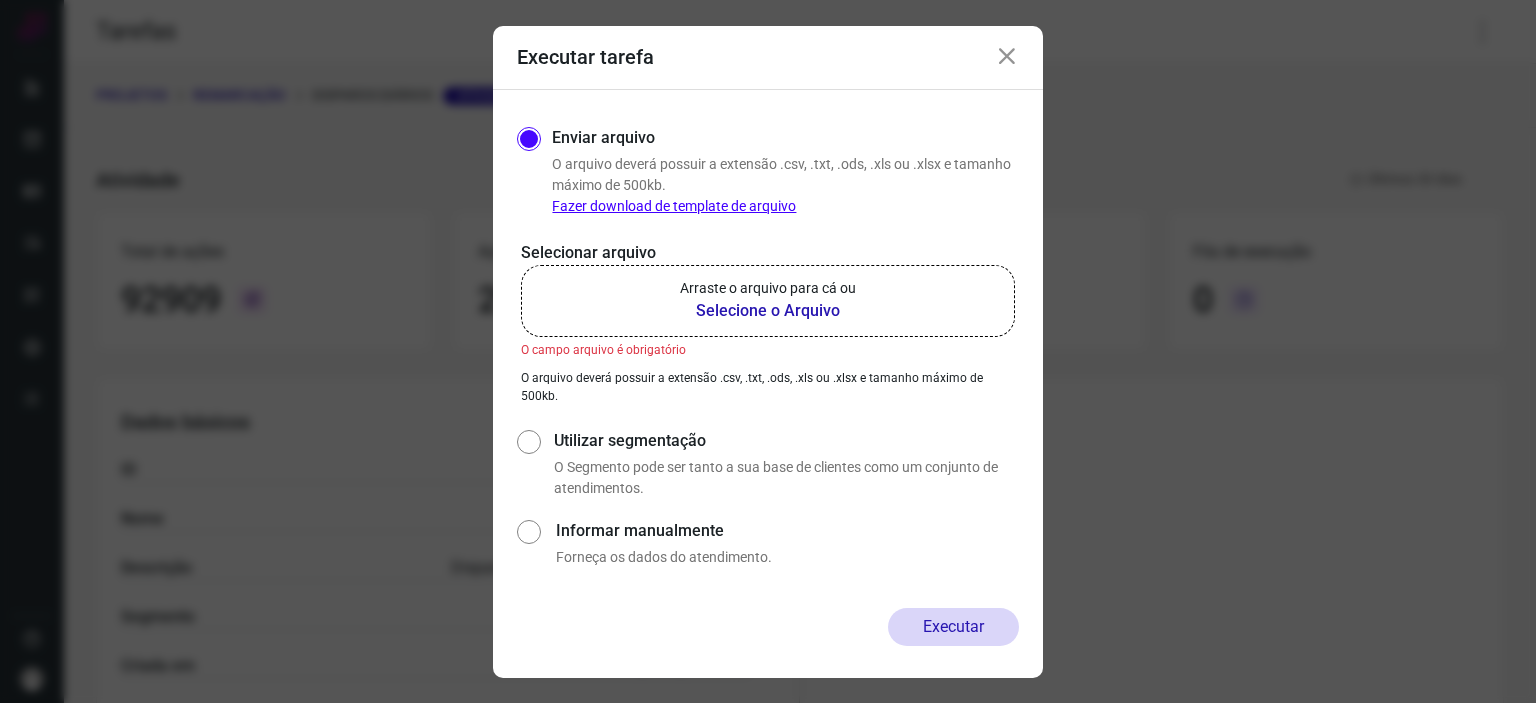 click on "Selecione o Arquivo" at bounding box center [768, 311] 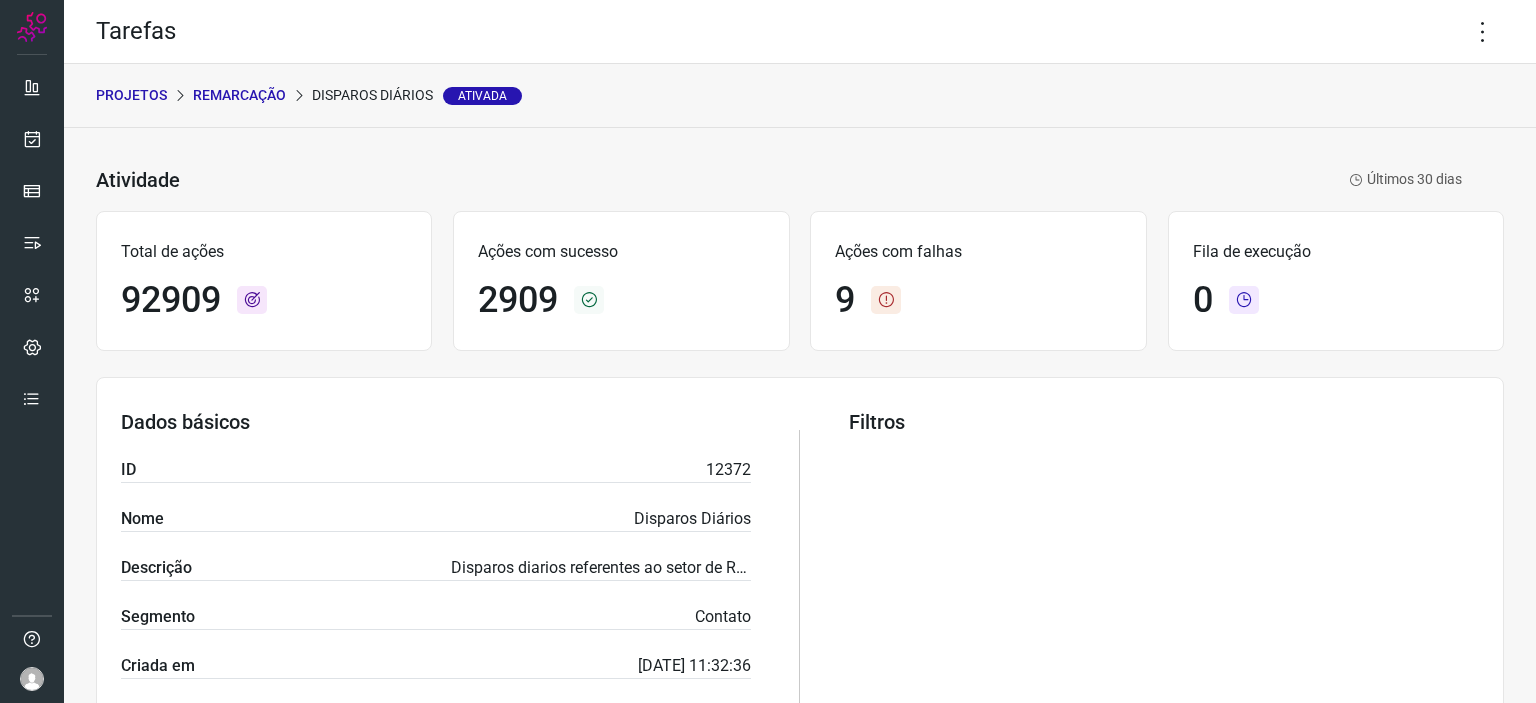 click on "Fila de execução 0" at bounding box center [1336, 281] 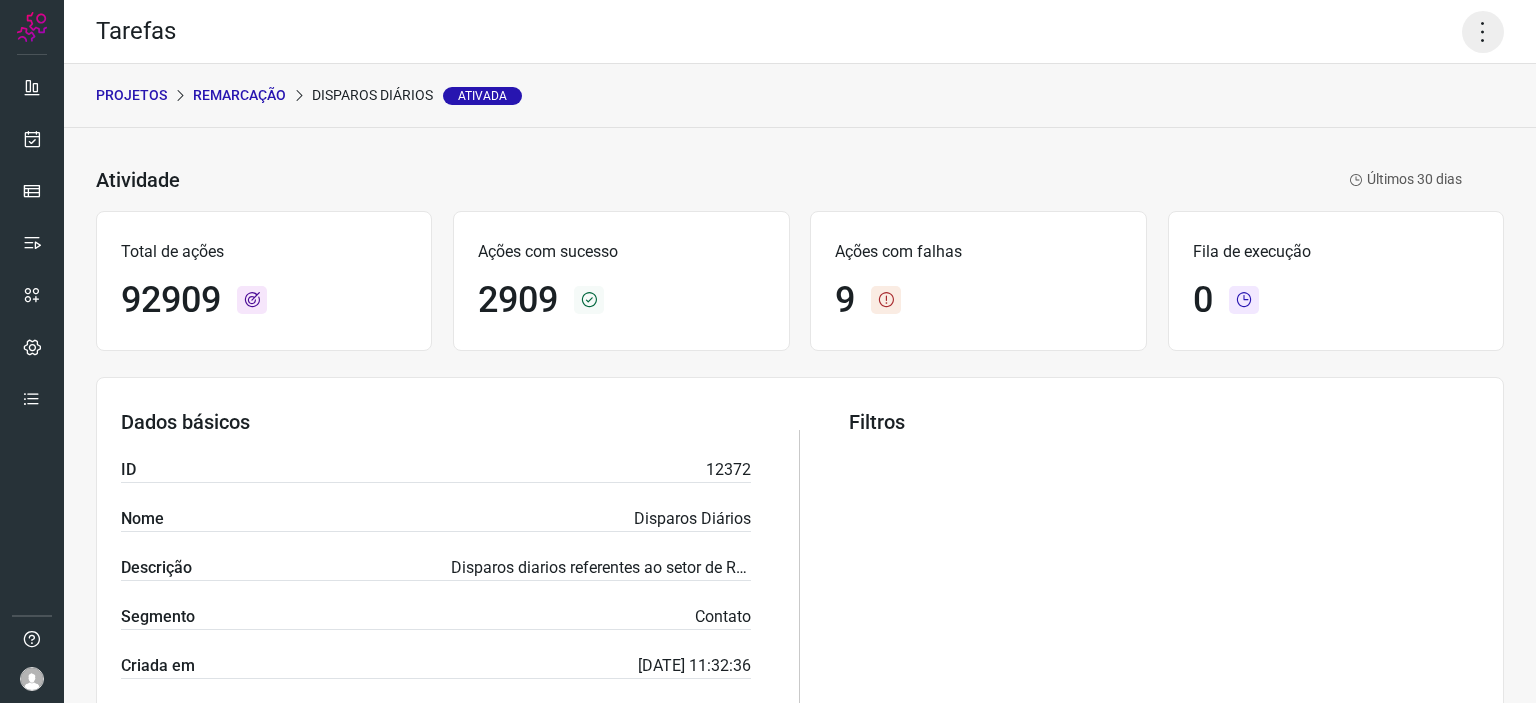 click 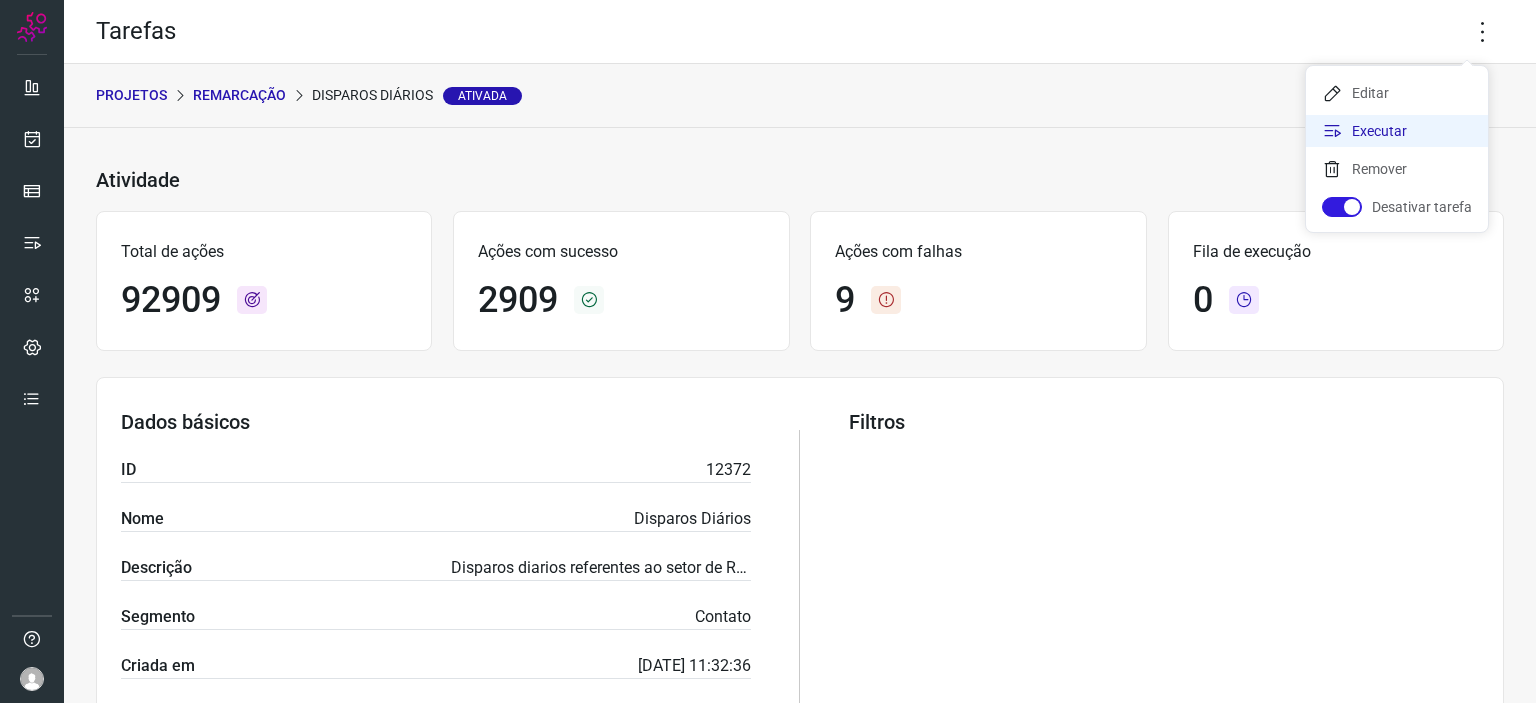 click on "Executar" 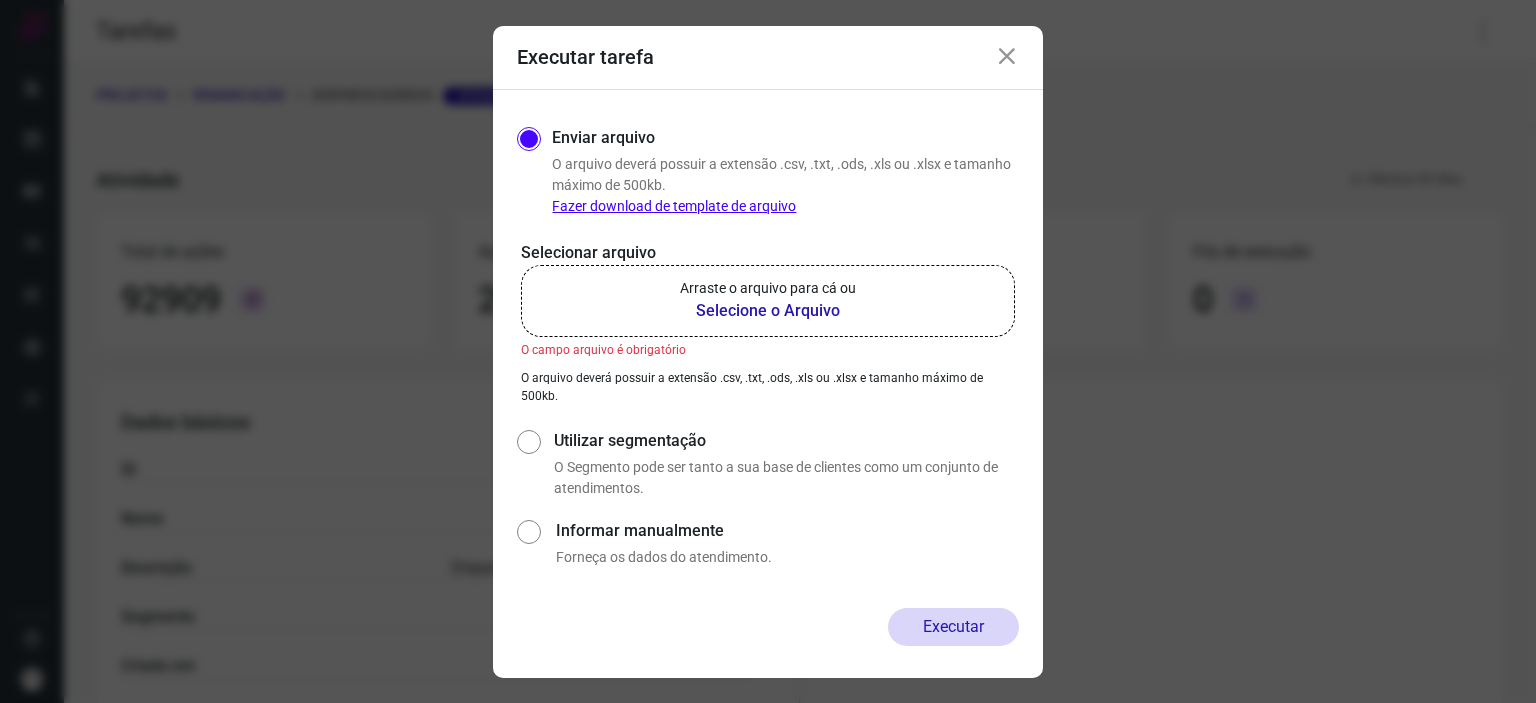 click on "Selecione o Arquivo" at bounding box center [768, 311] 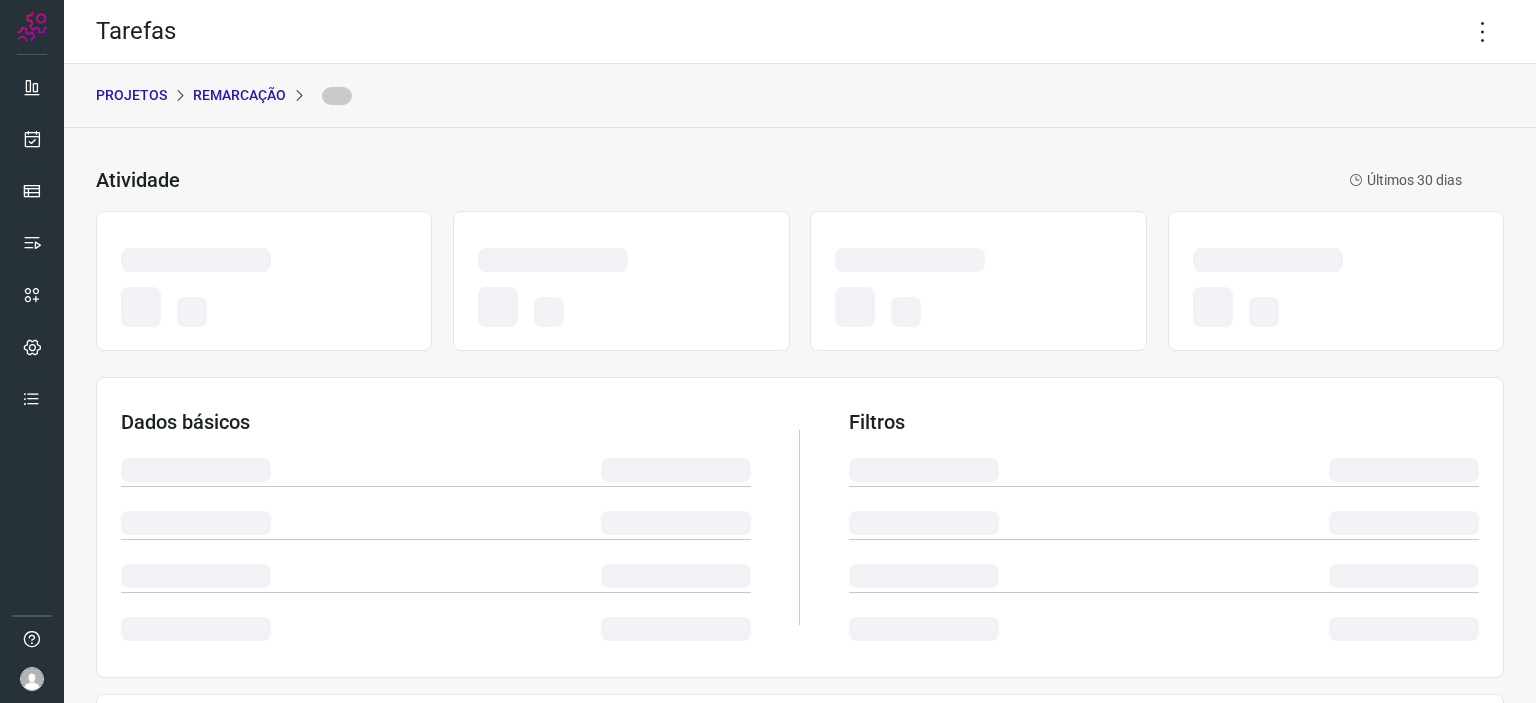 scroll, scrollTop: 0, scrollLeft: 0, axis: both 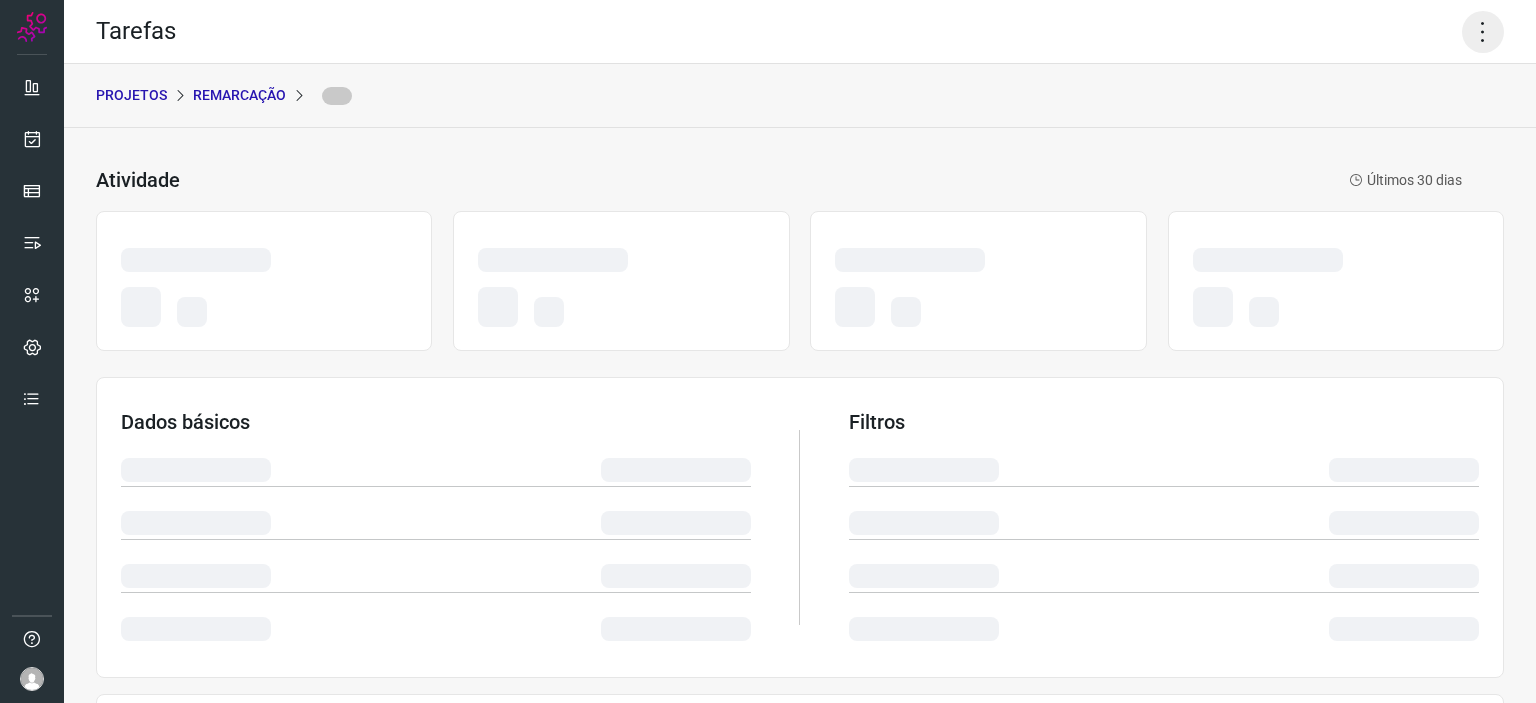 click 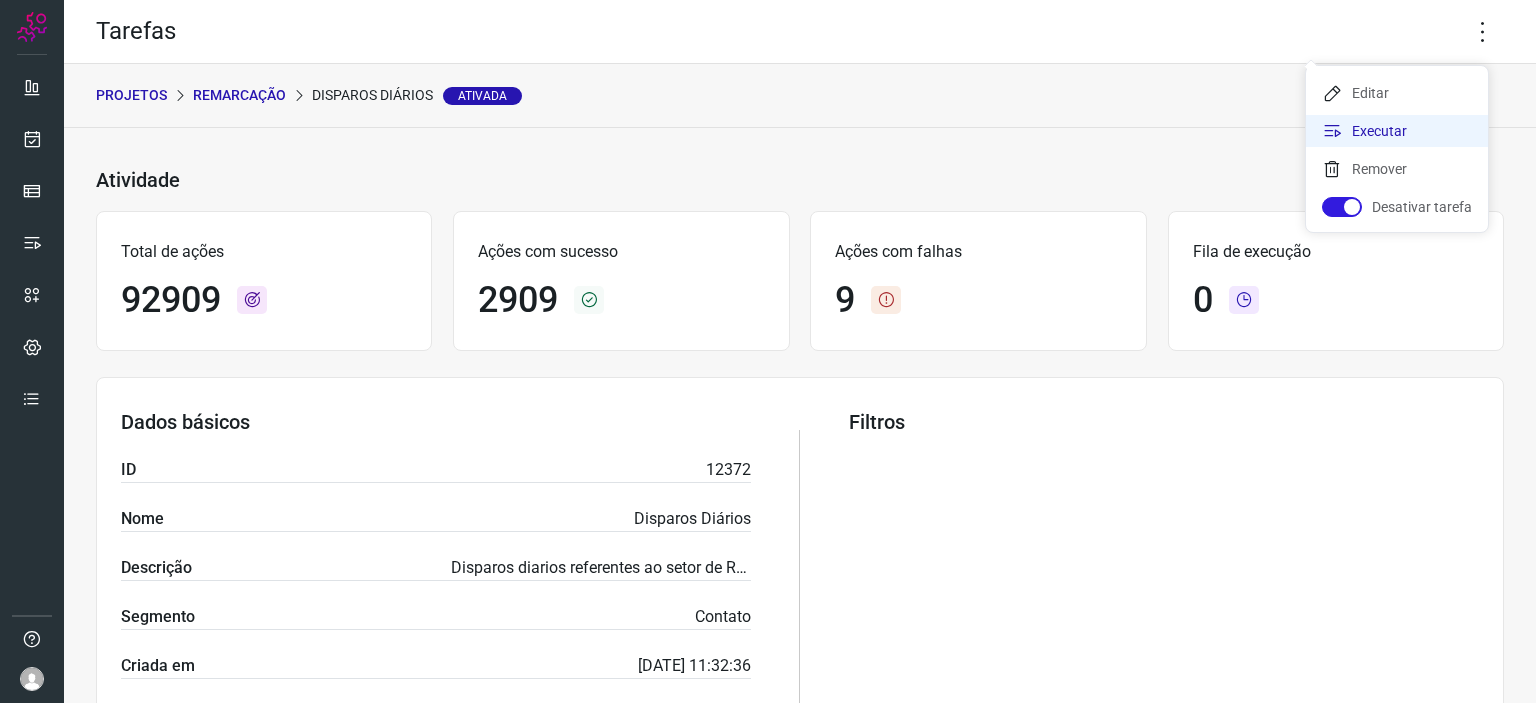click on "Executar" 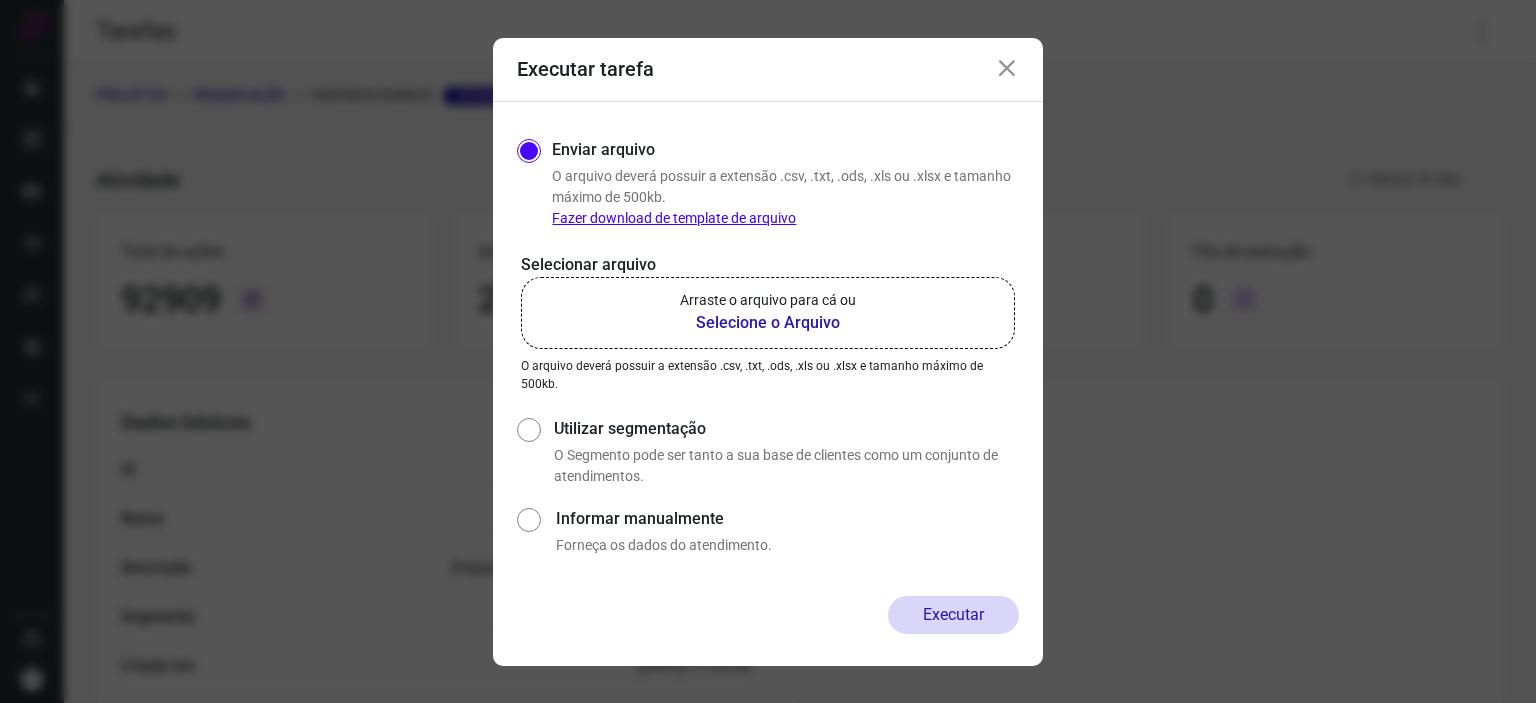 click on "Arraste o arquivo para cá ou" at bounding box center (768, 300) 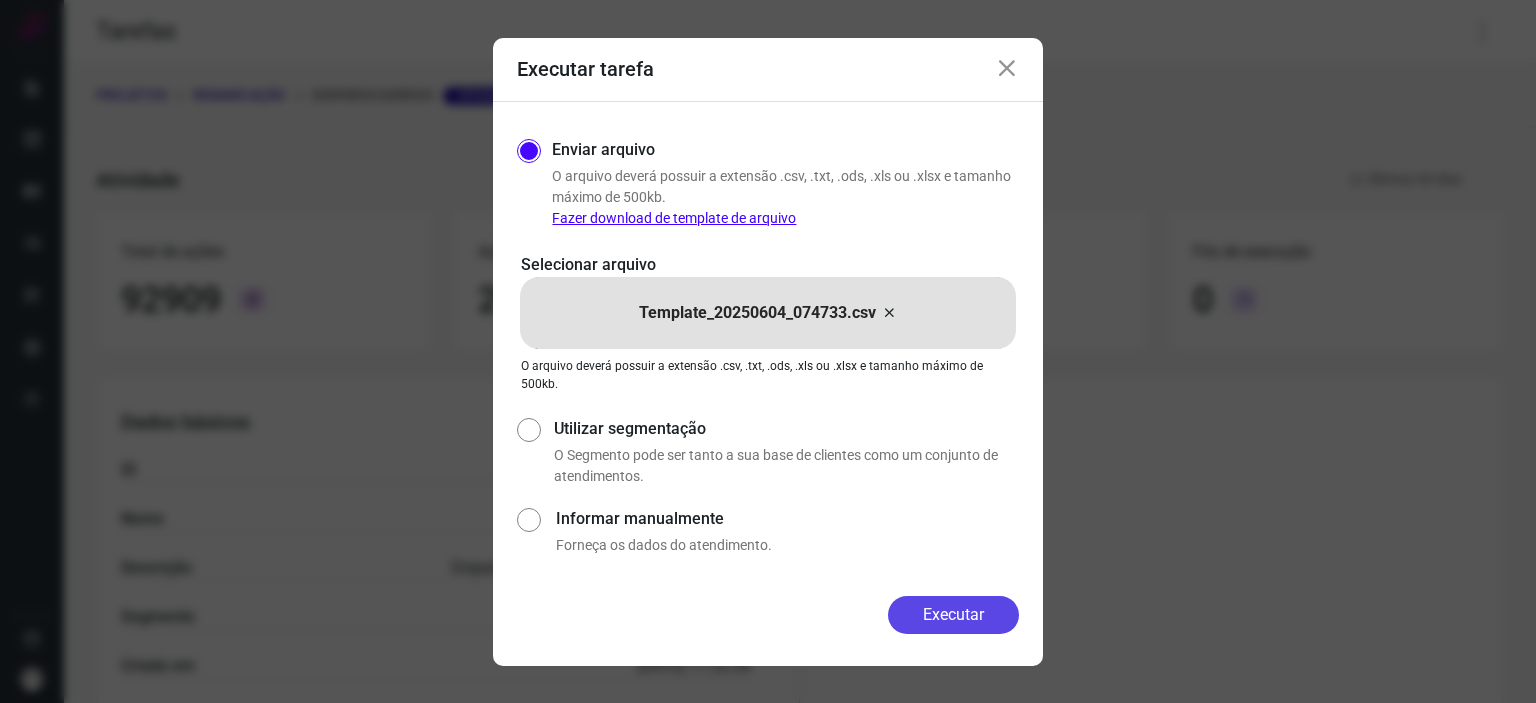 click on "Executar" at bounding box center (953, 615) 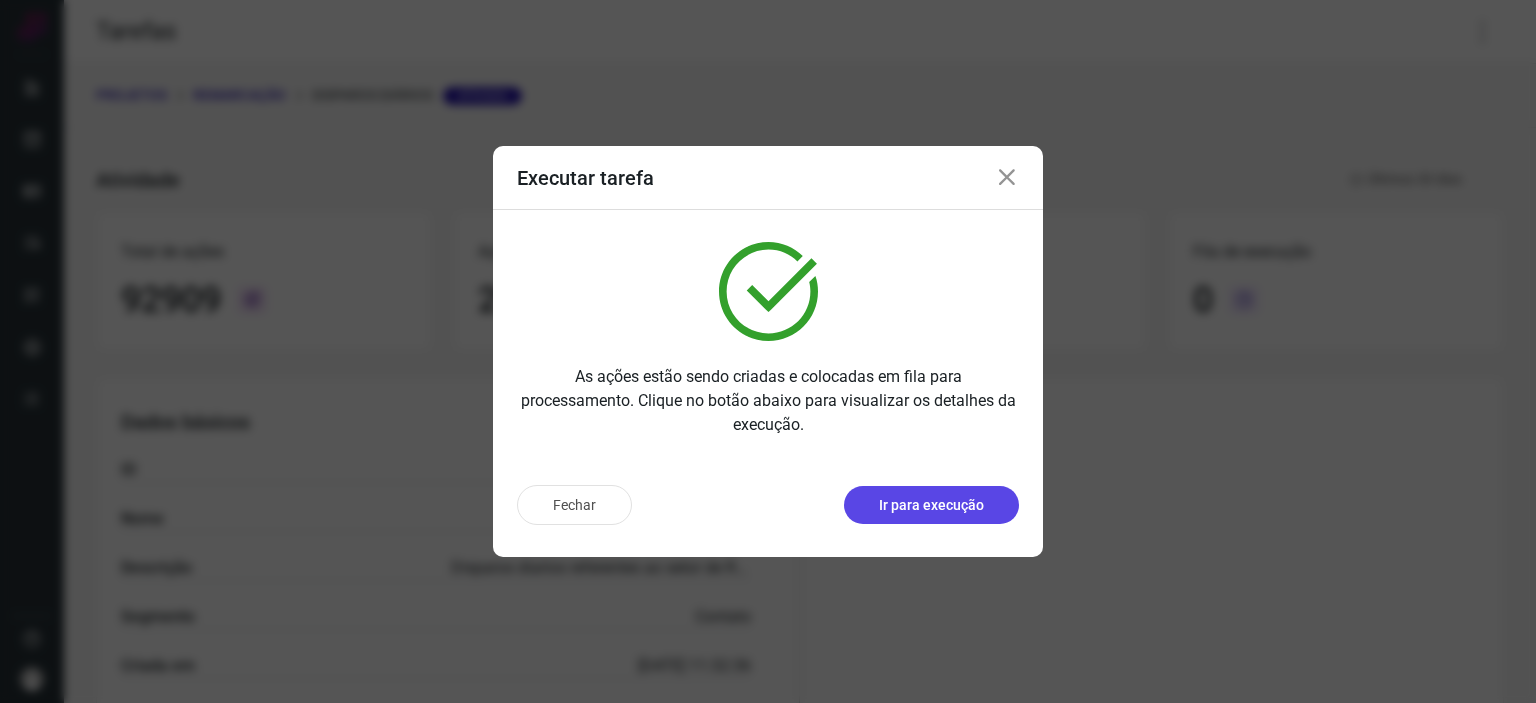 click on "Ir para execução" at bounding box center [931, 505] 